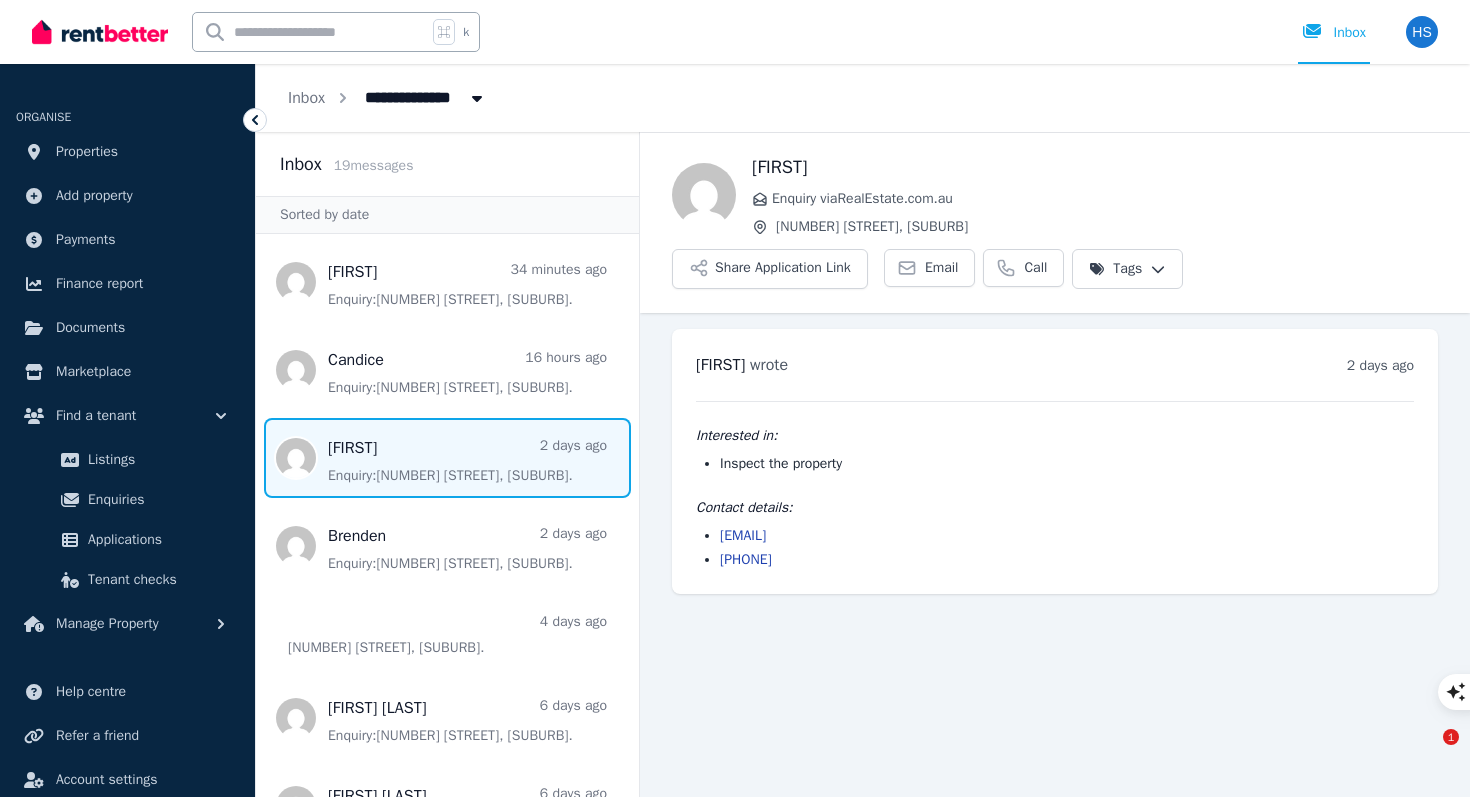 scroll, scrollTop: 0, scrollLeft: 0, axis: both 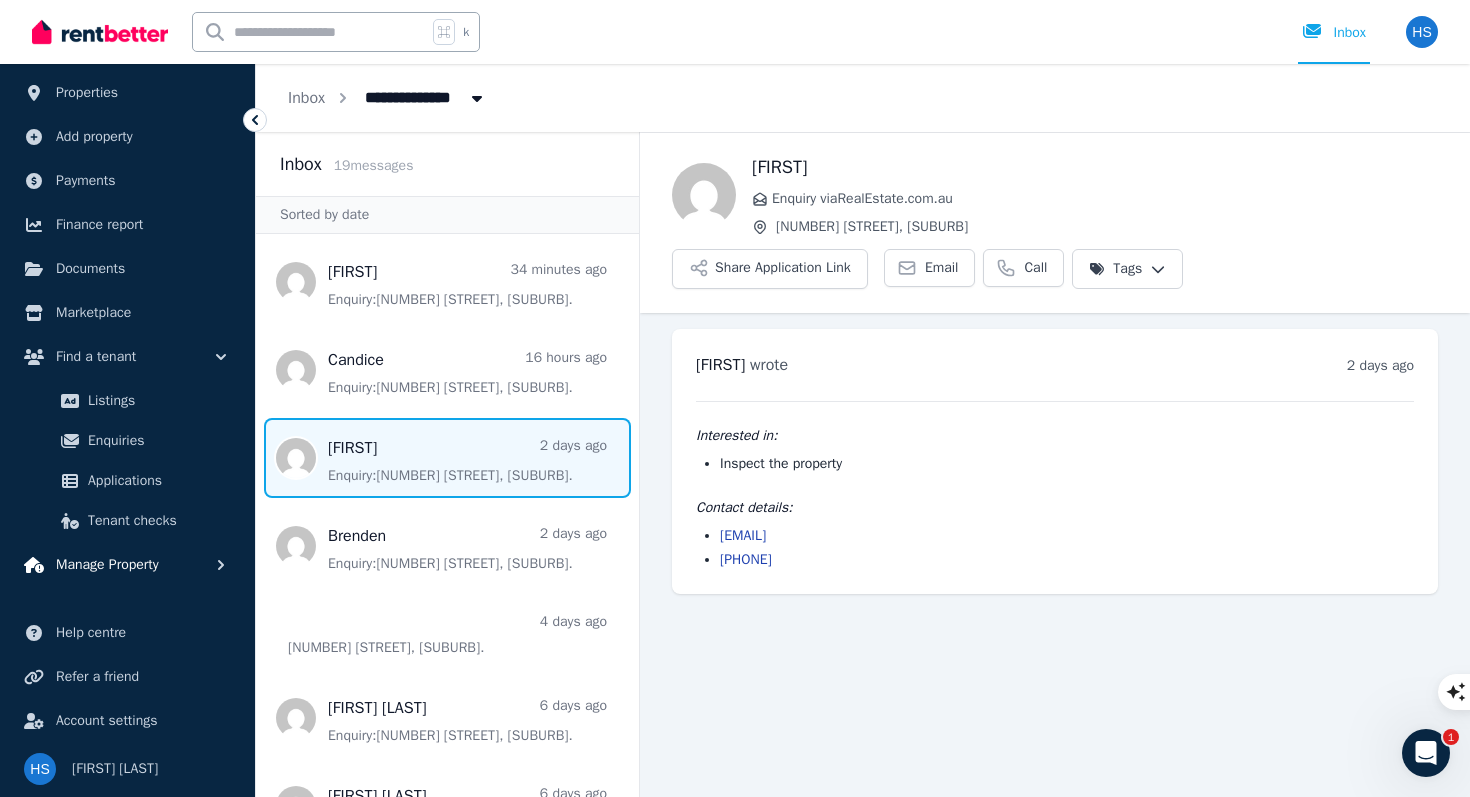 click on "Manage Property" at bounding box center (127, 565) 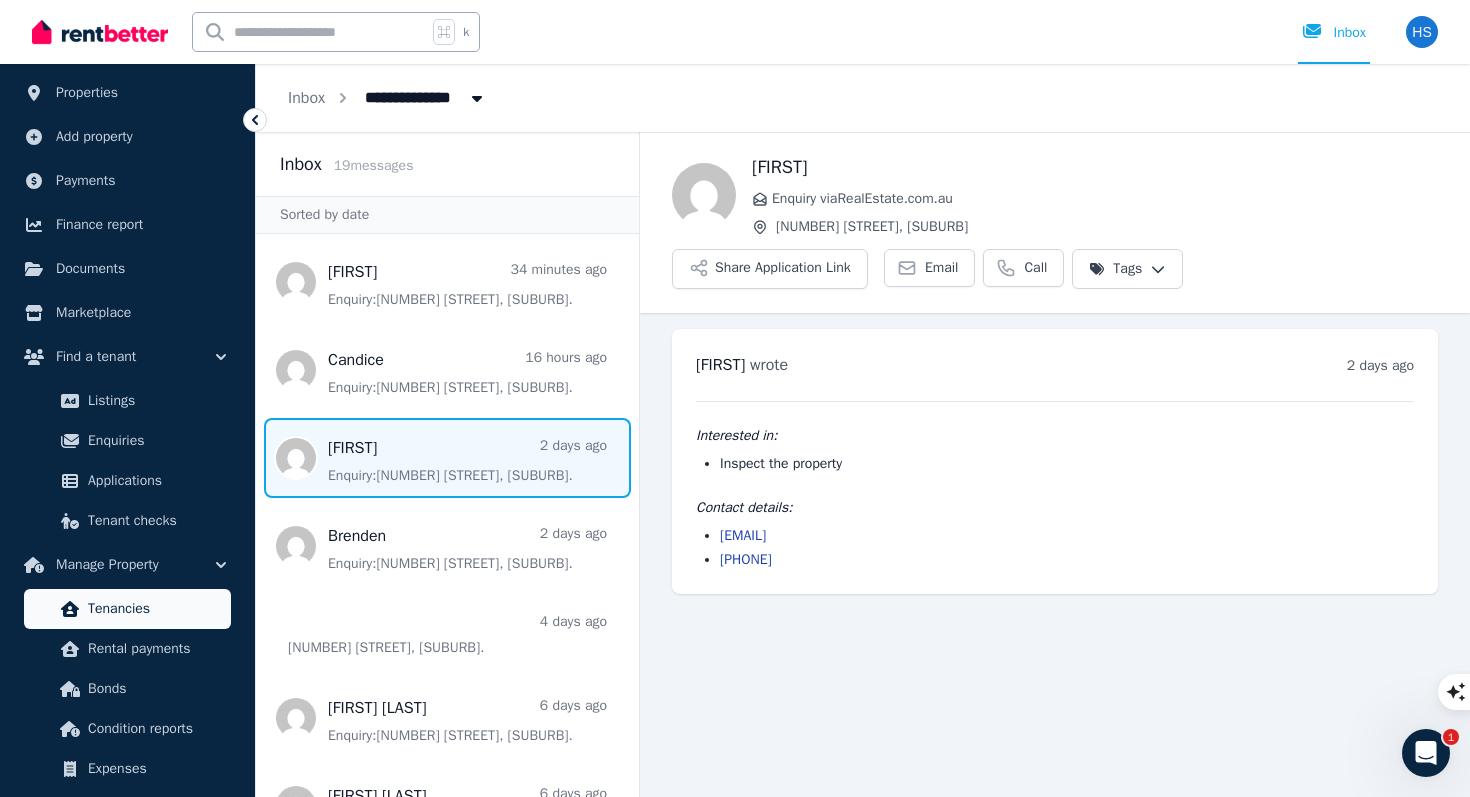 click on "Tenancies" at bounding box center (155, 609) 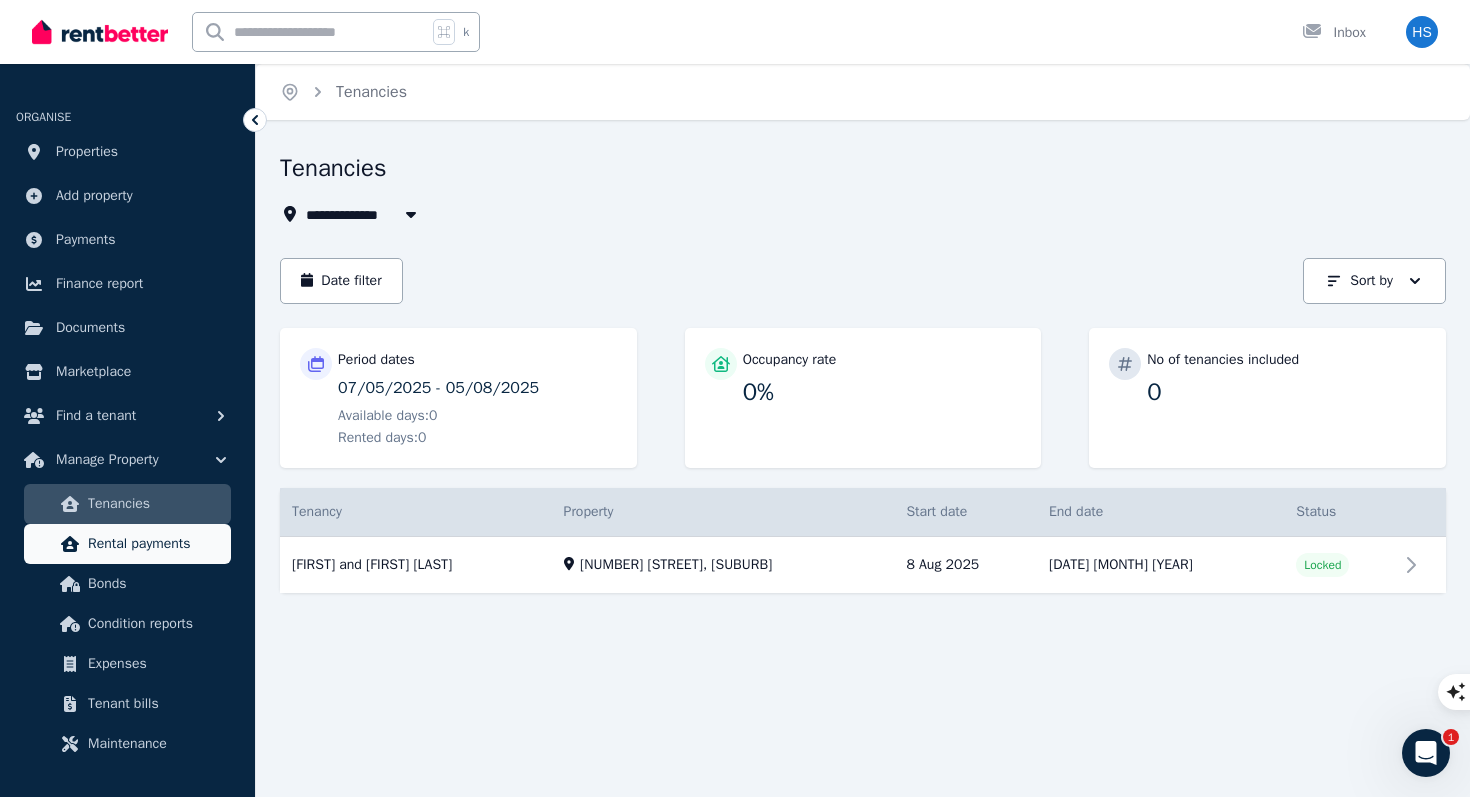 click on "Rental payments" at bounding box center [155, 544] 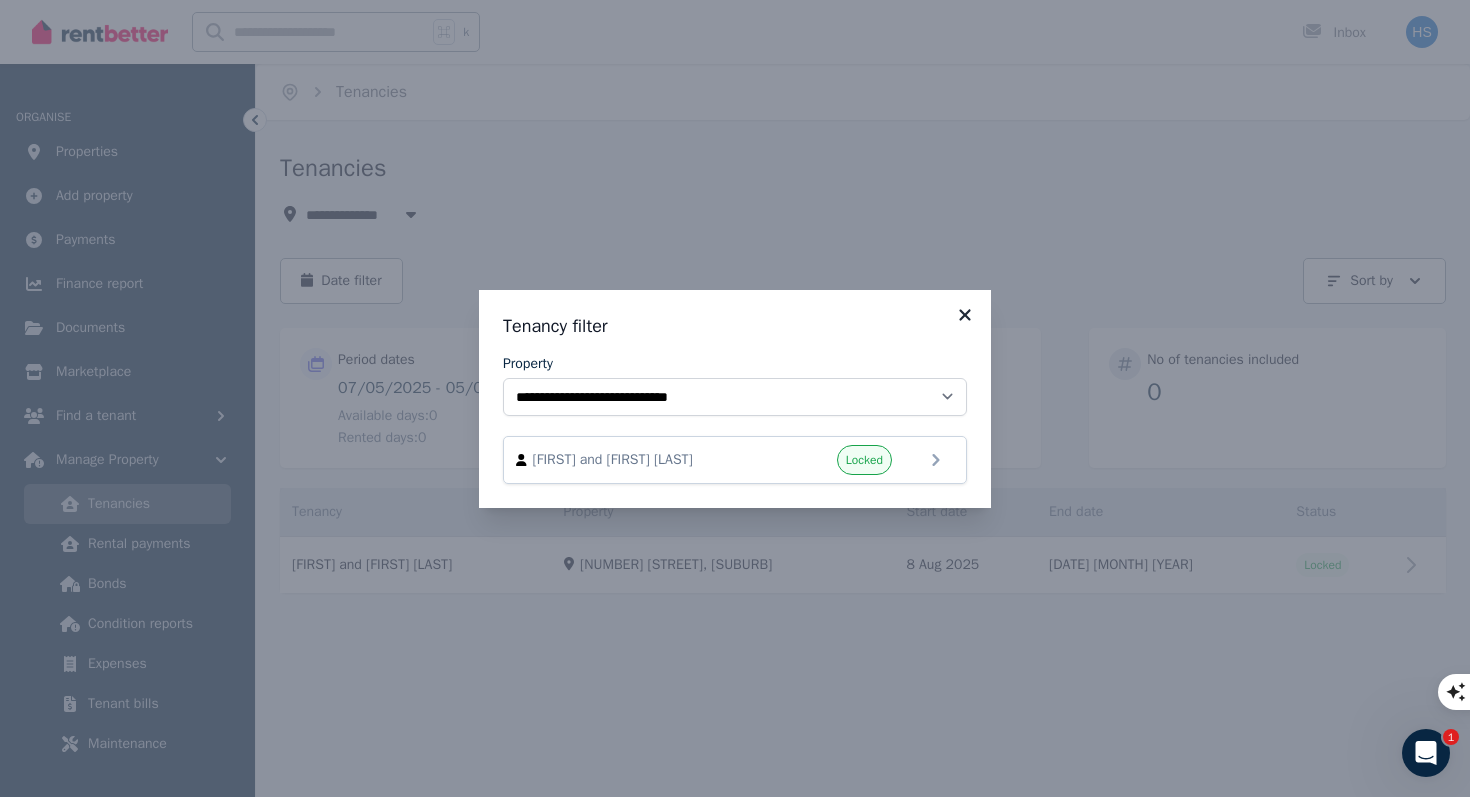 click 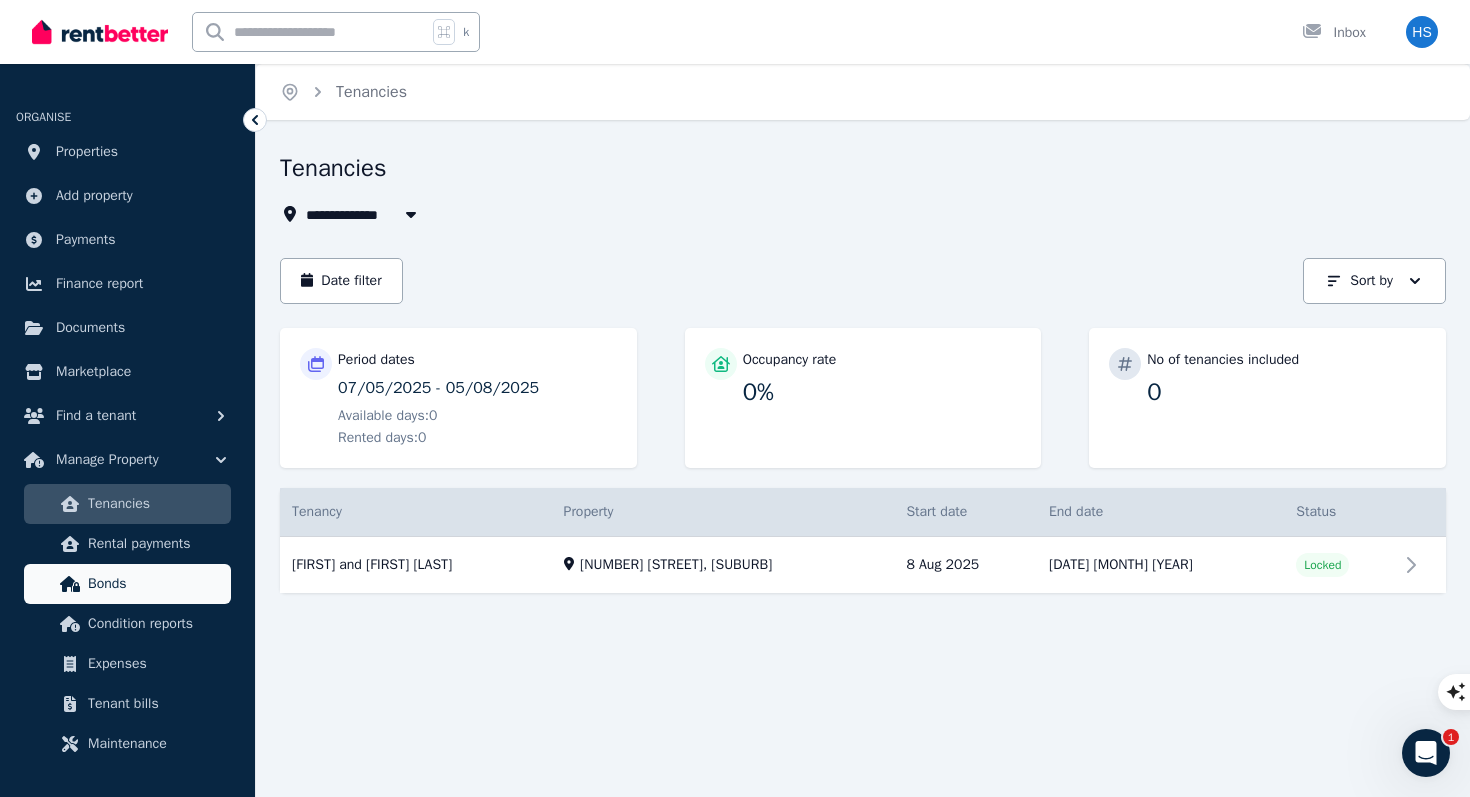 click on "Bonds" at bounding box center [155, 584] 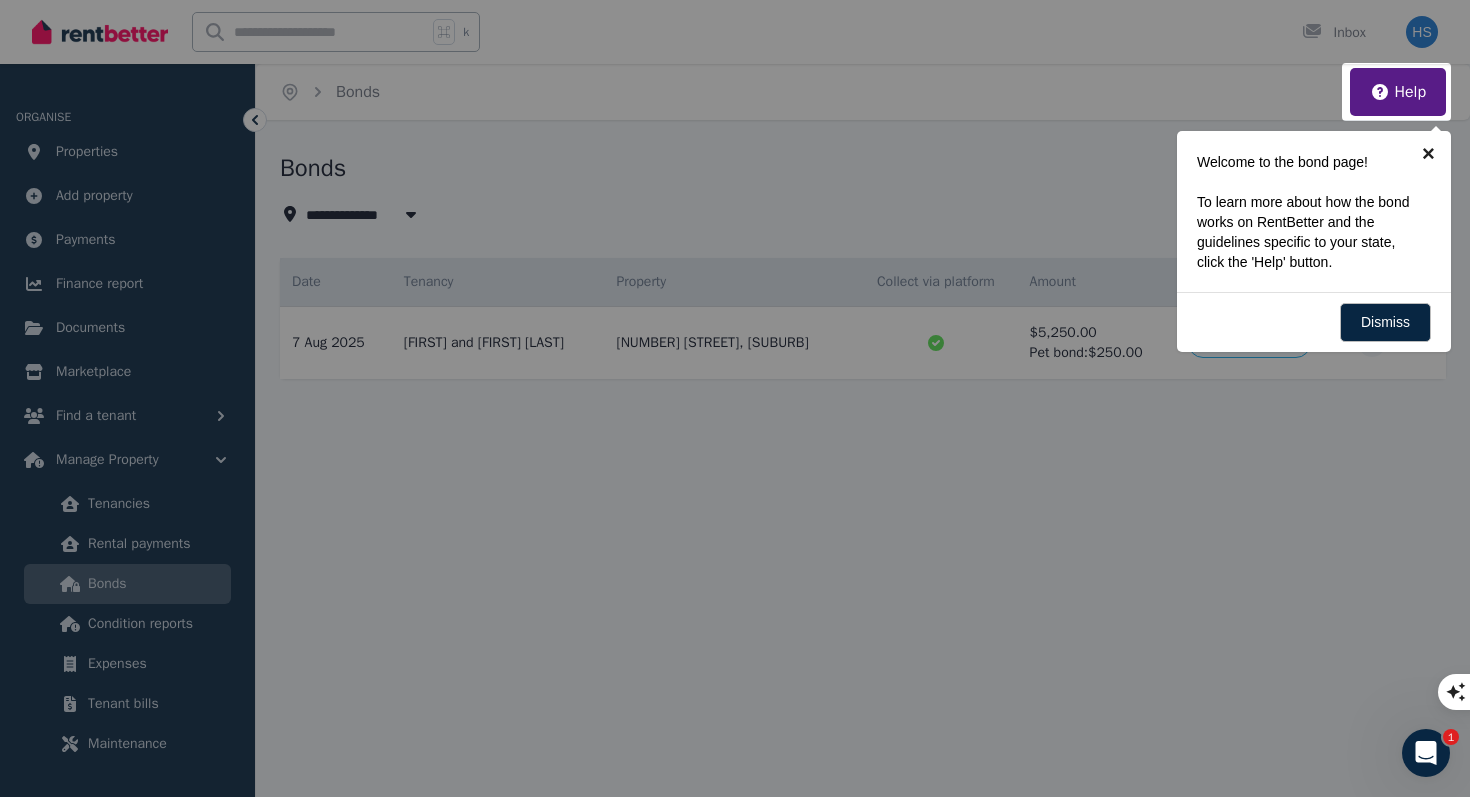 click on "×" at bounding box center [1428, 153] 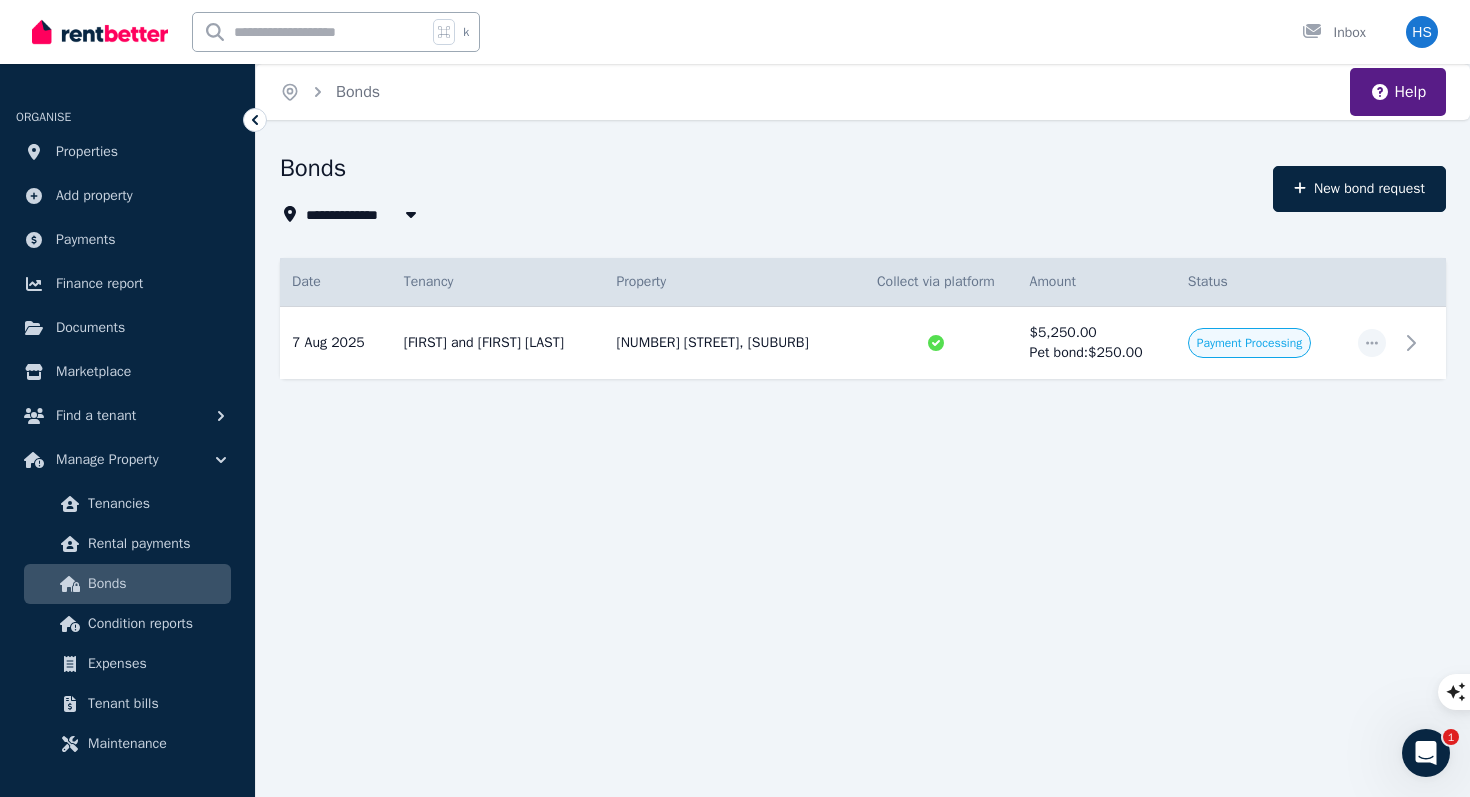 click at bounding box center [1449, 692] 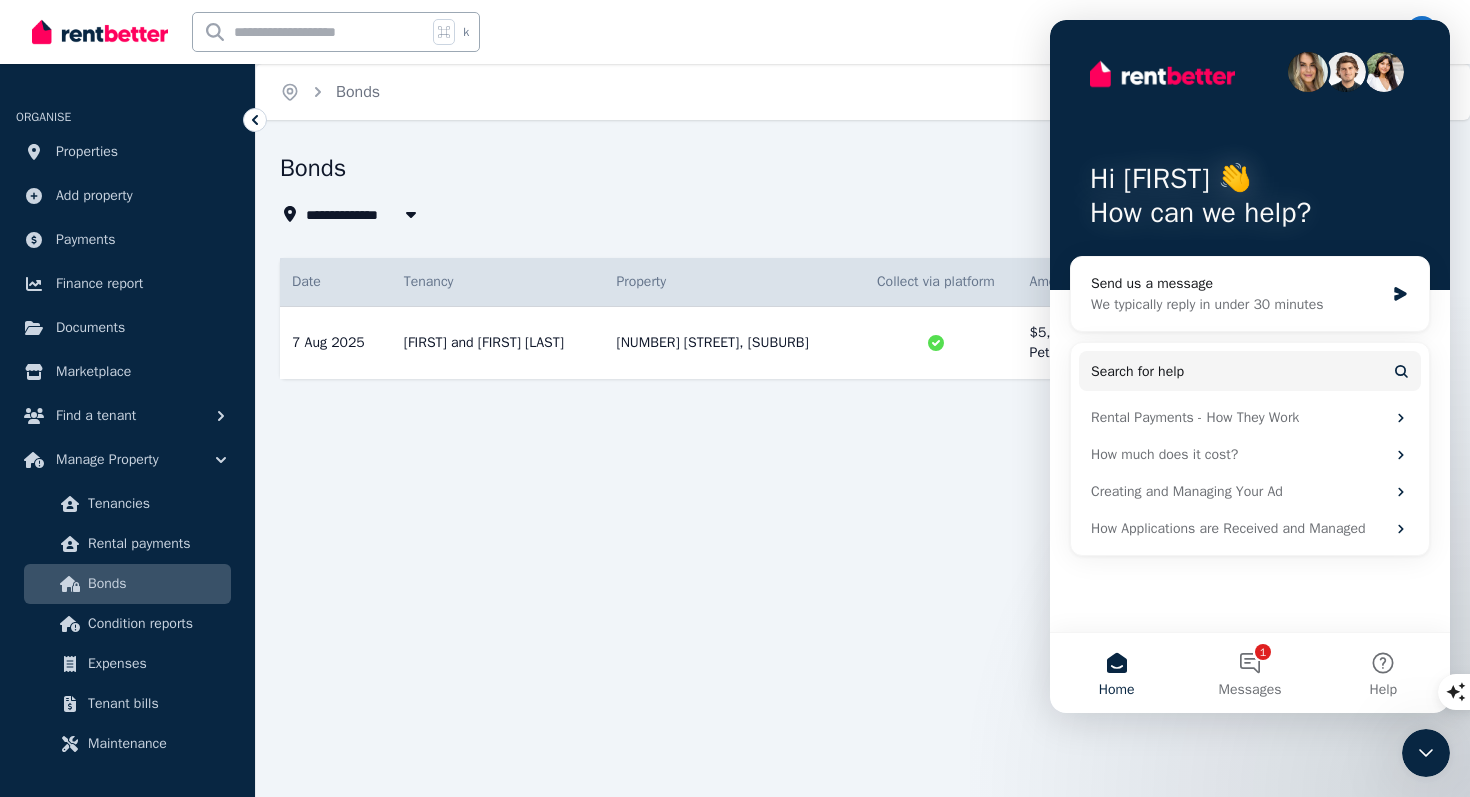 scroll, scrollTop: 0, scrollLeft: 0, axis: both 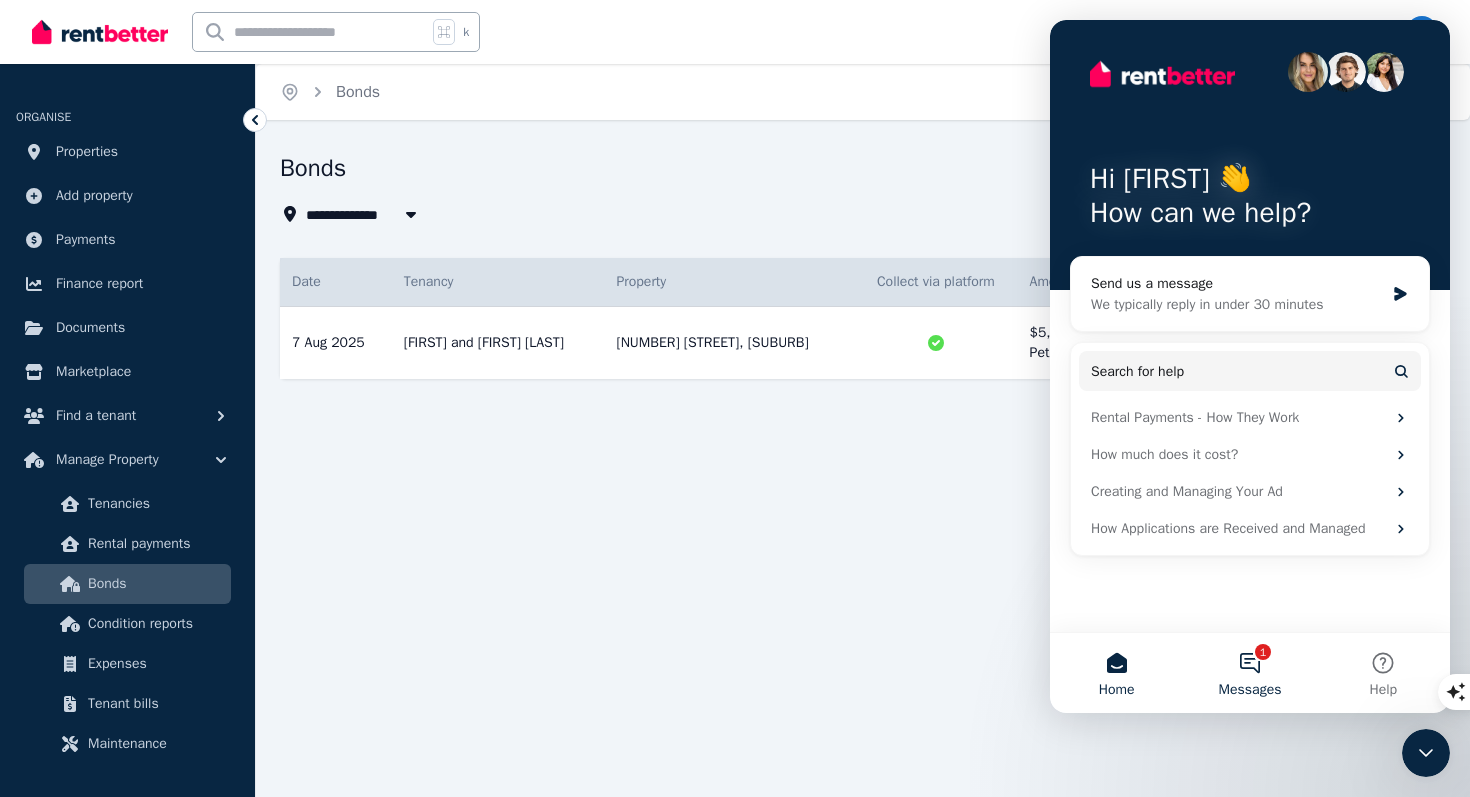 click on "1 Messages" at bounding box center [1249, 673] 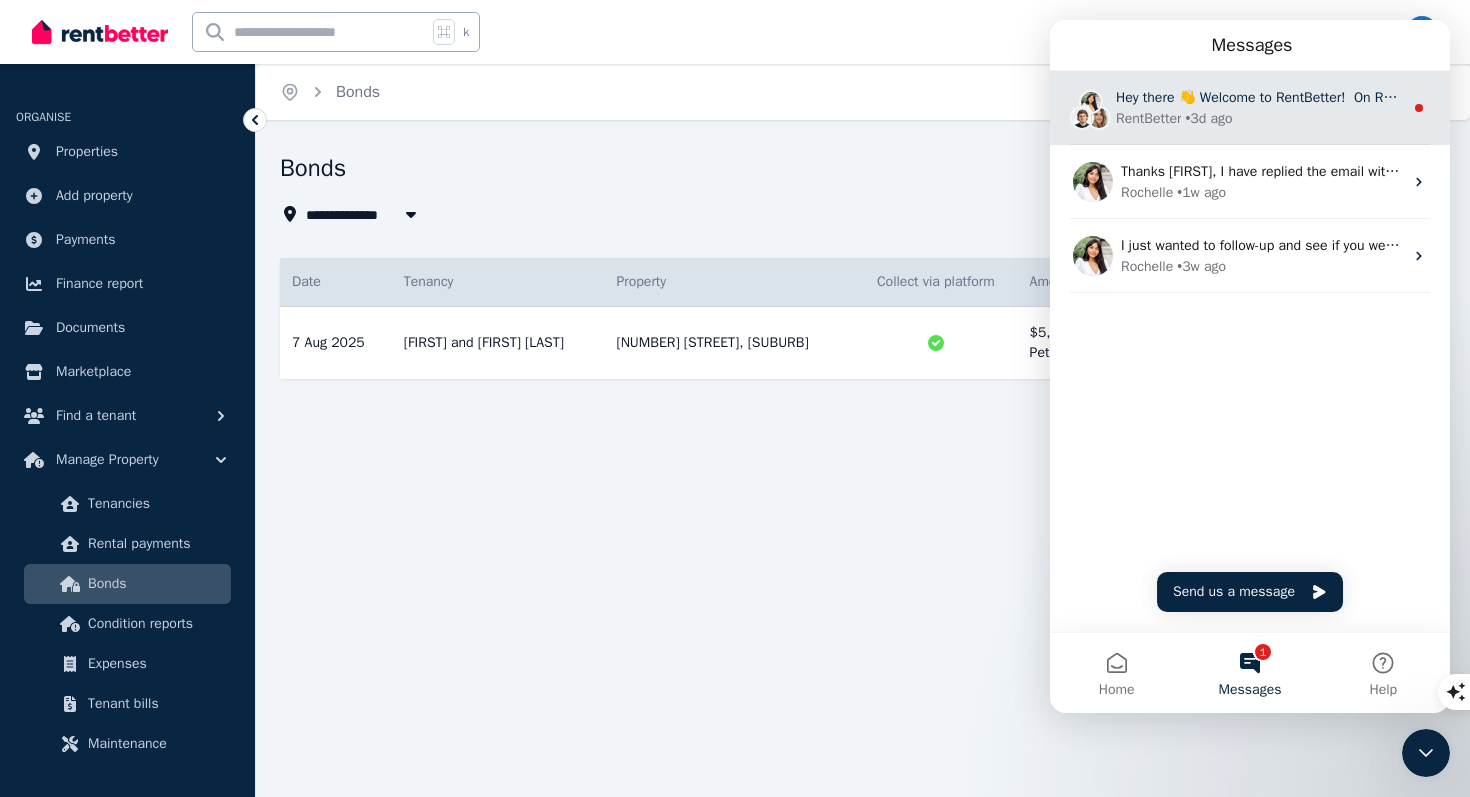 click on "RentBetter •  3d ago" at bounding box center [1259, 118] 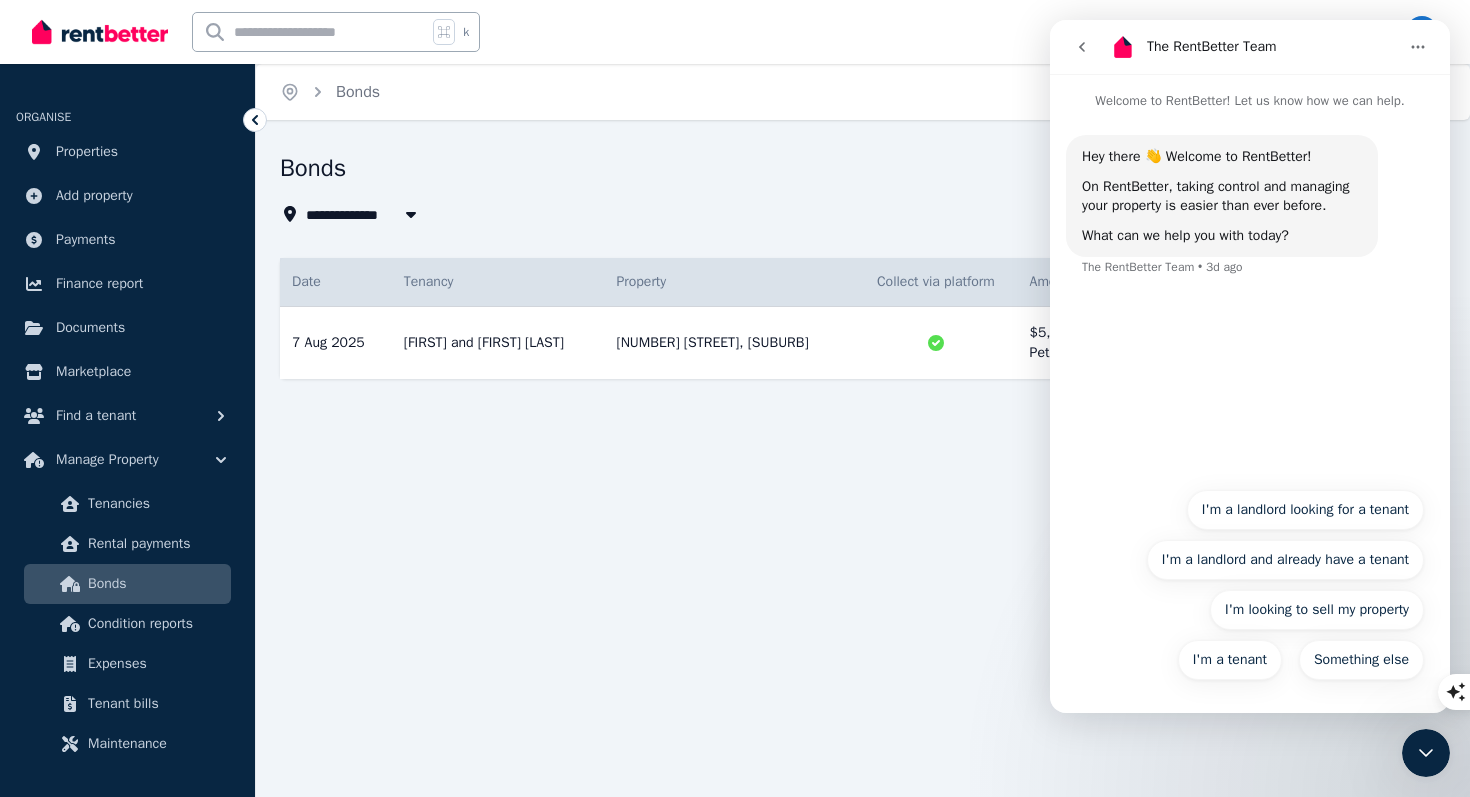 click 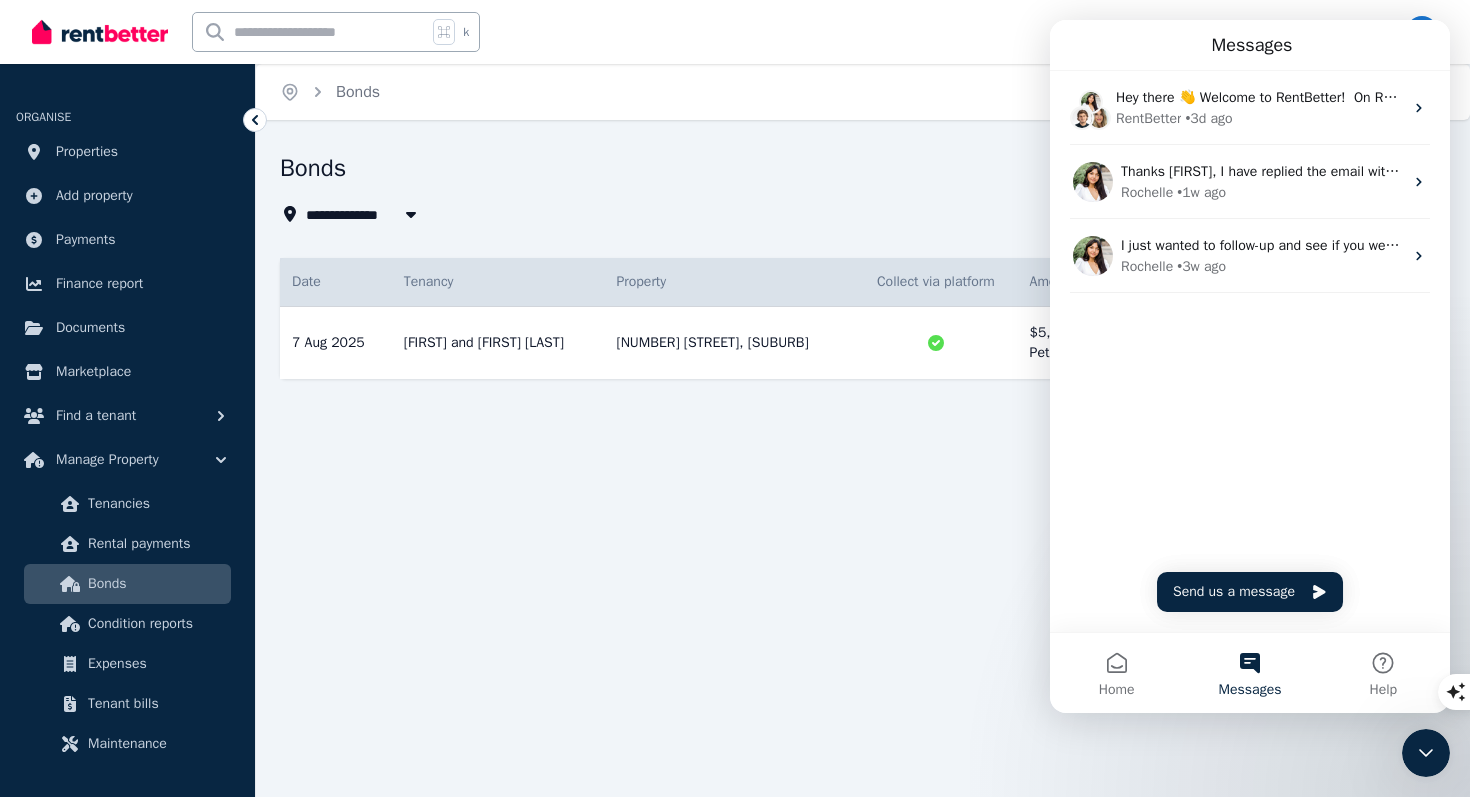 click 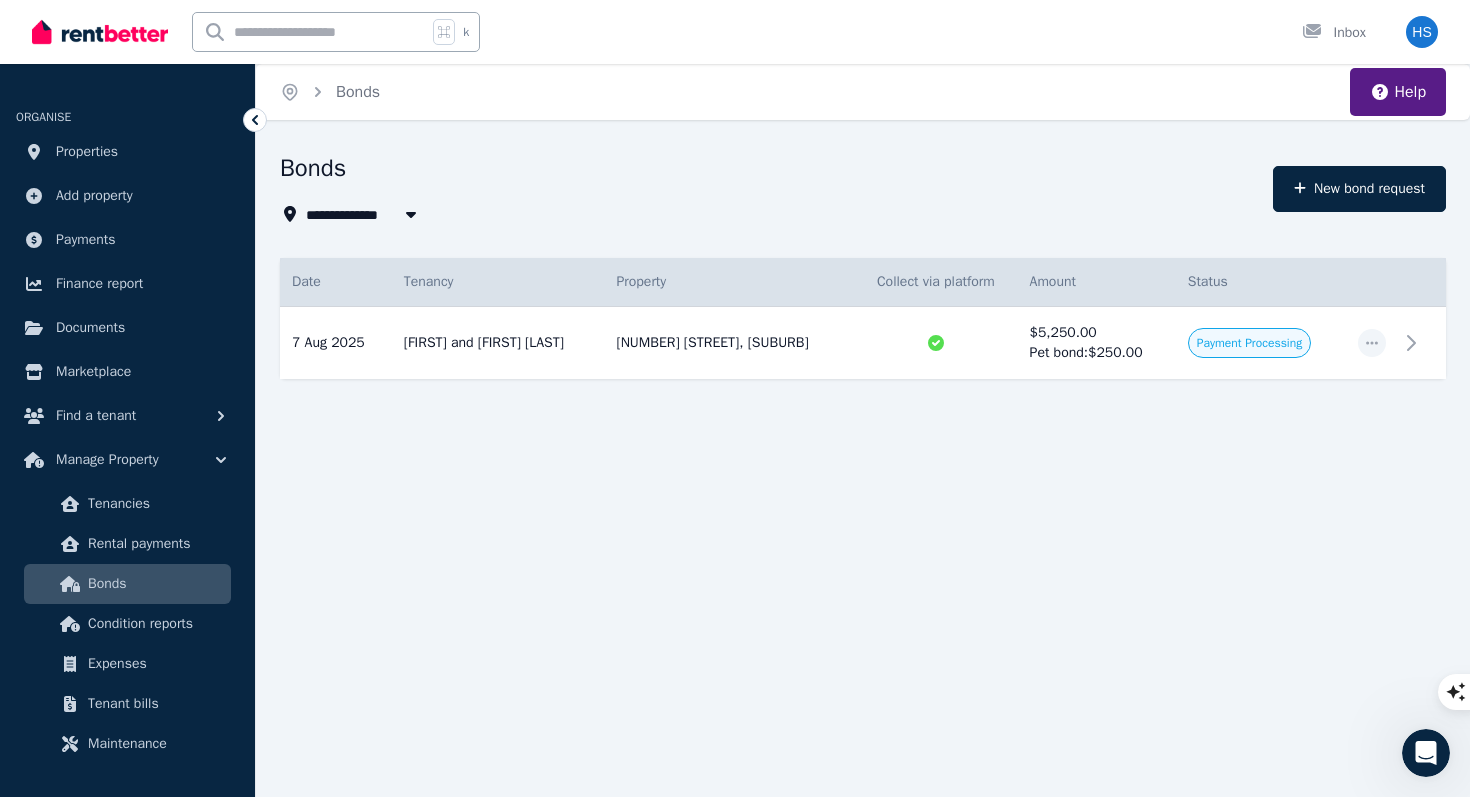 scroll, scrollTop: 0, scrollLeft: 0, axis: both 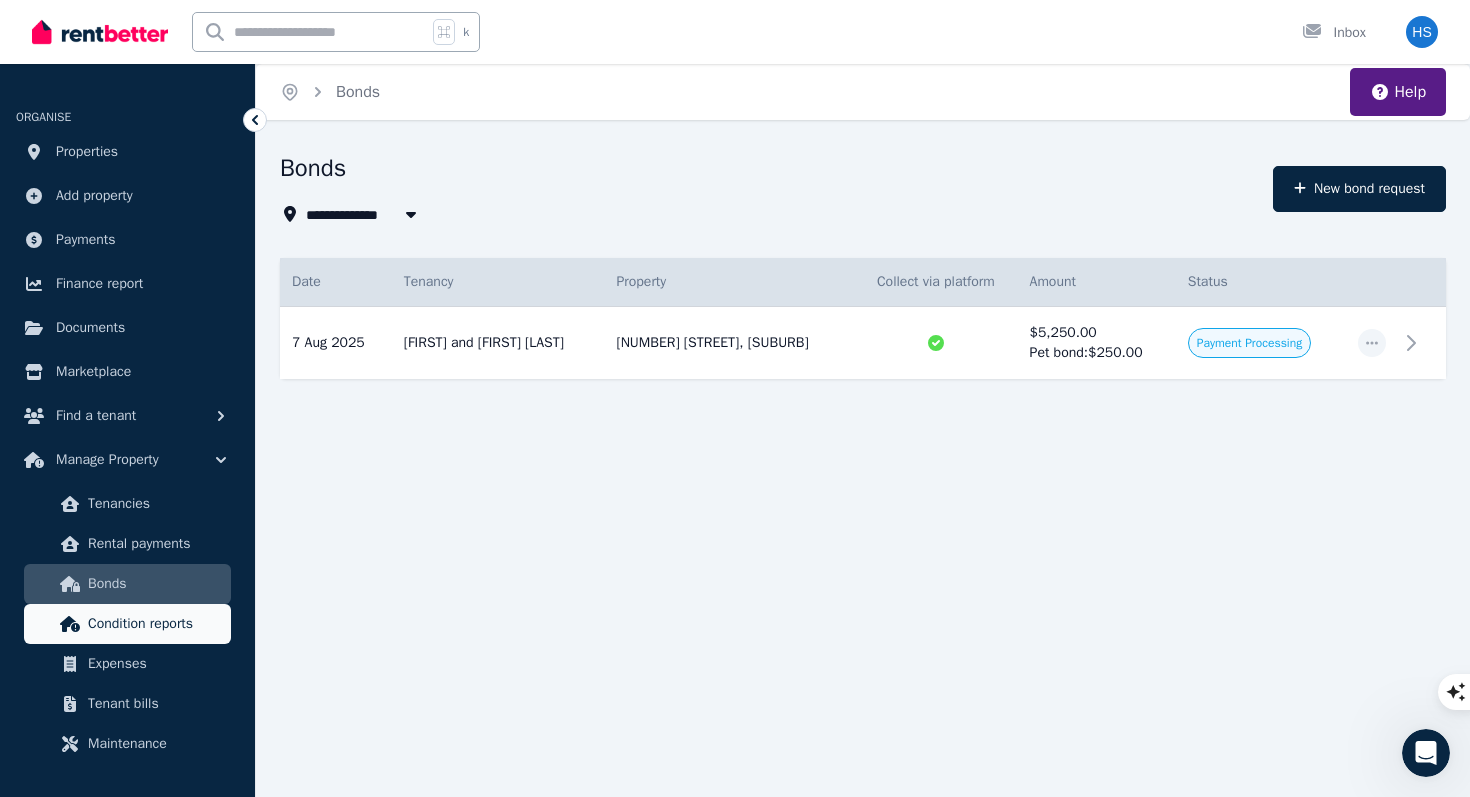 click on "Condition reports" at bounding box center [155, 624] 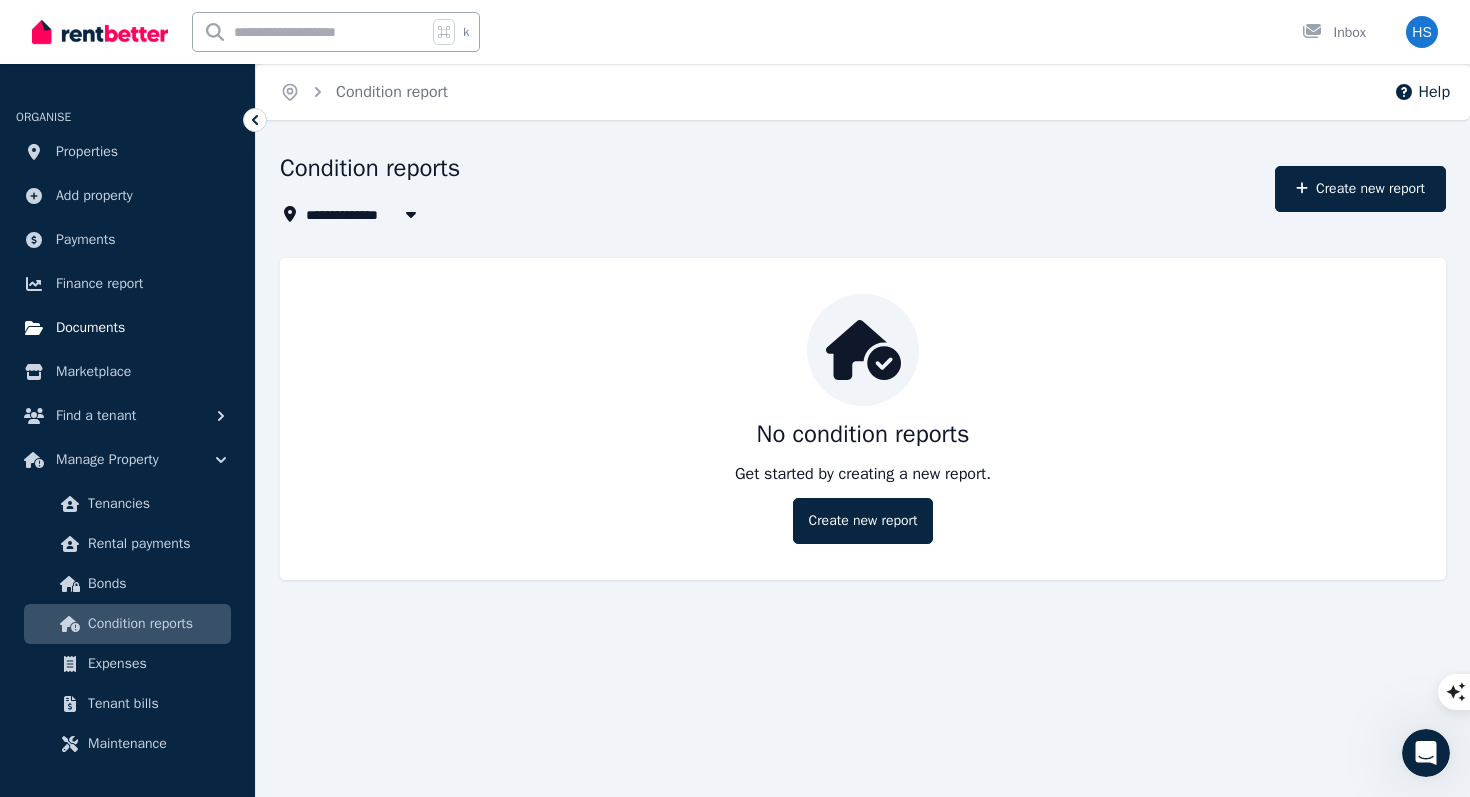 click on "Documents" at bounding box center (90, 328) 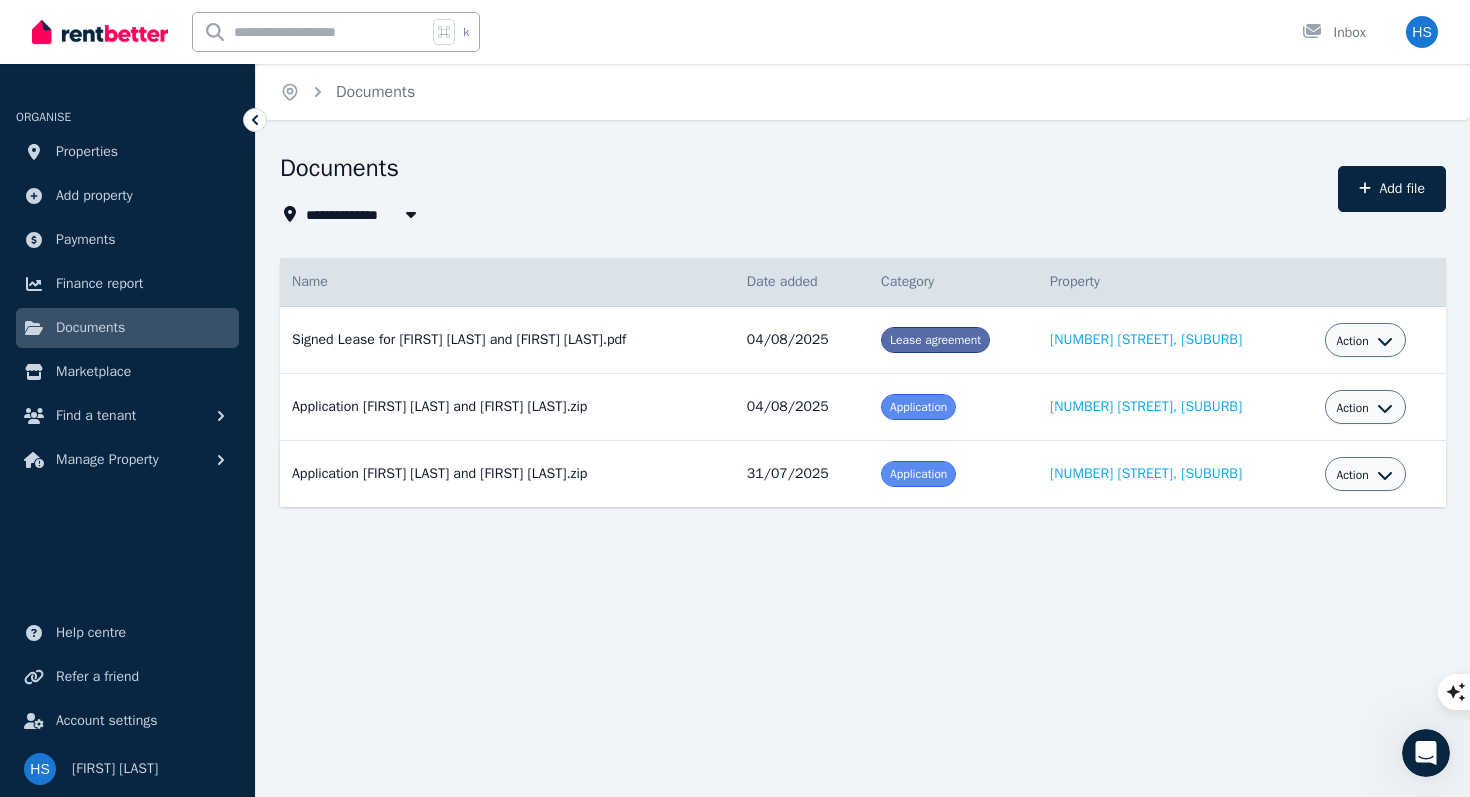 click 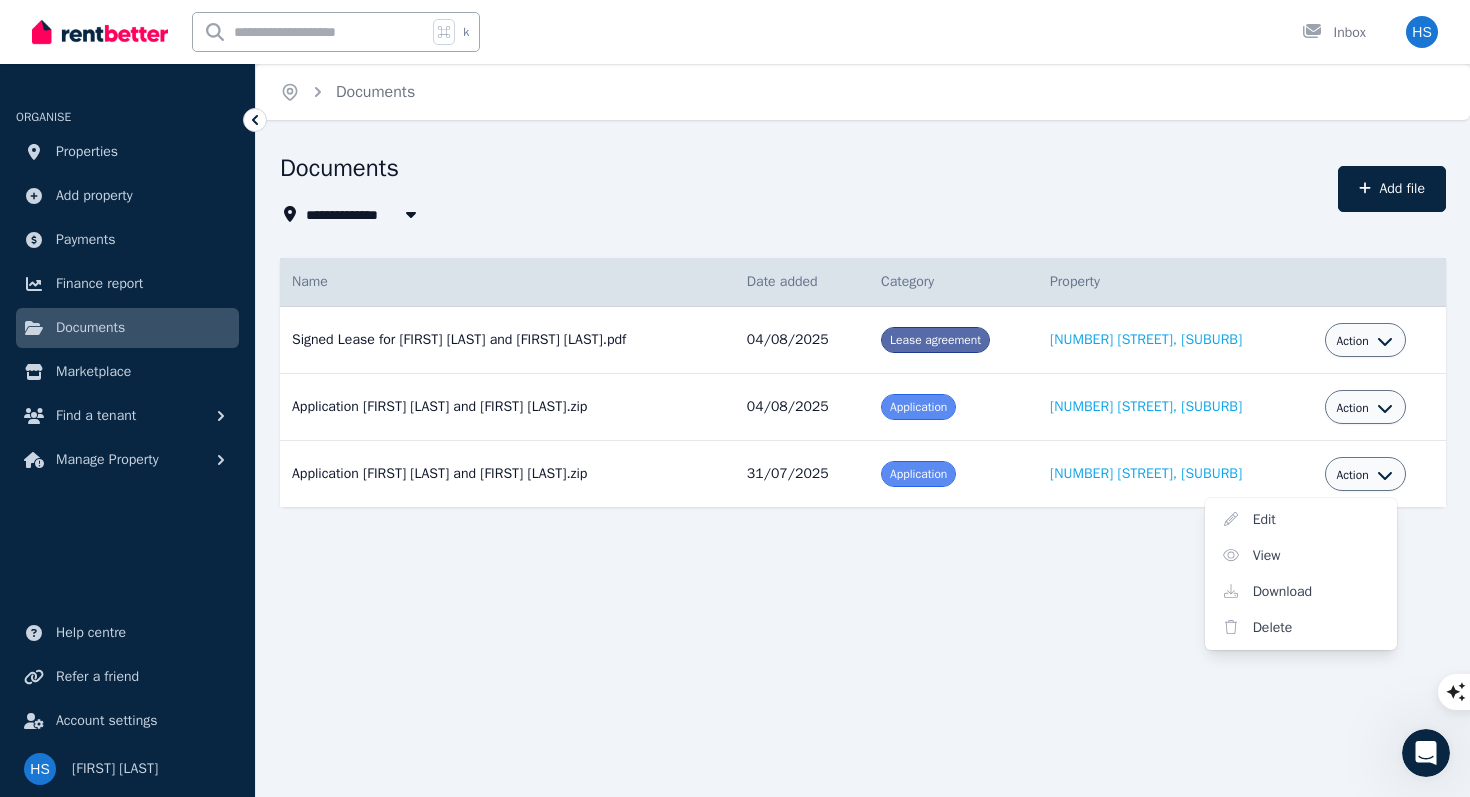 click on "**********" at bounding box center (735, 398) 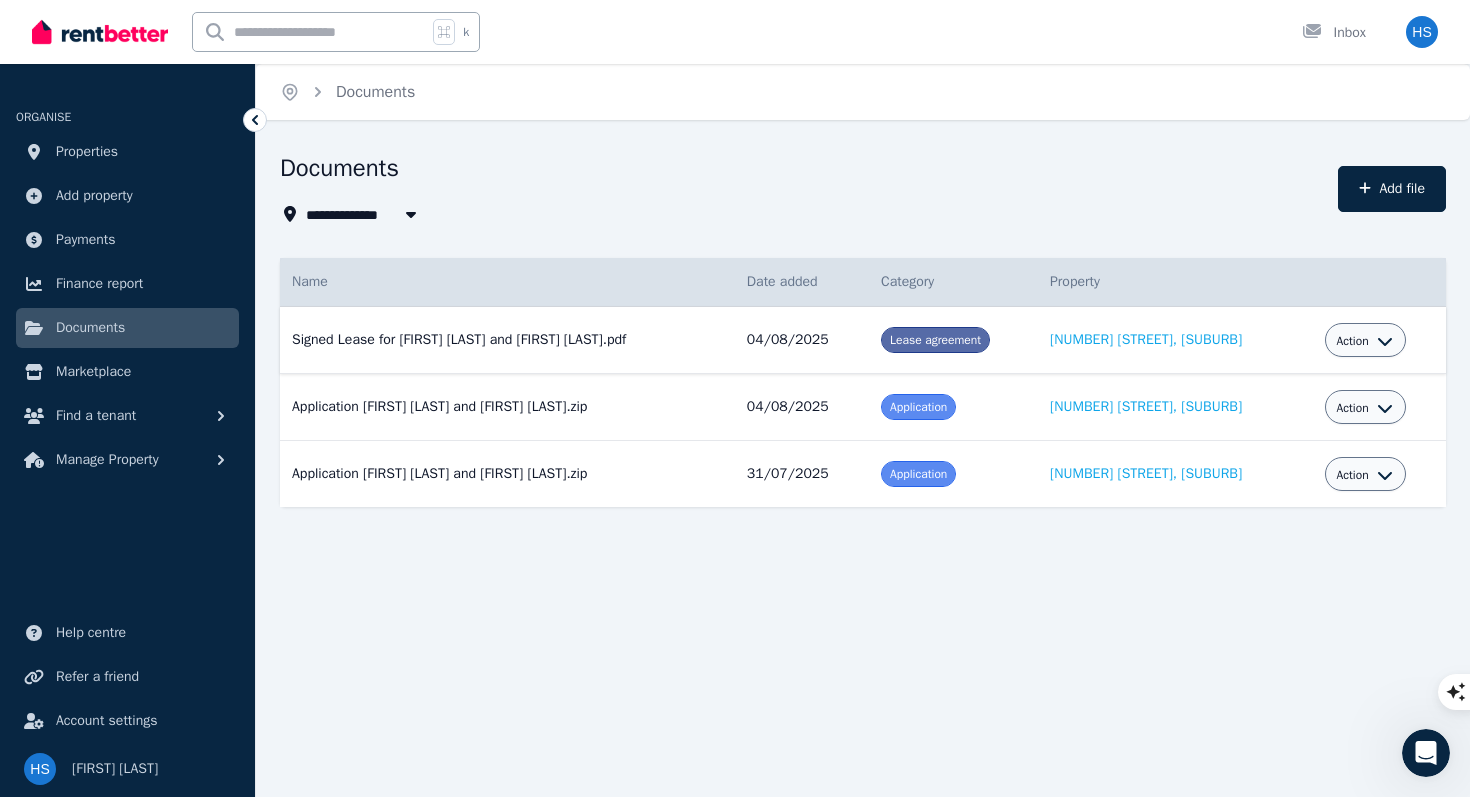 click 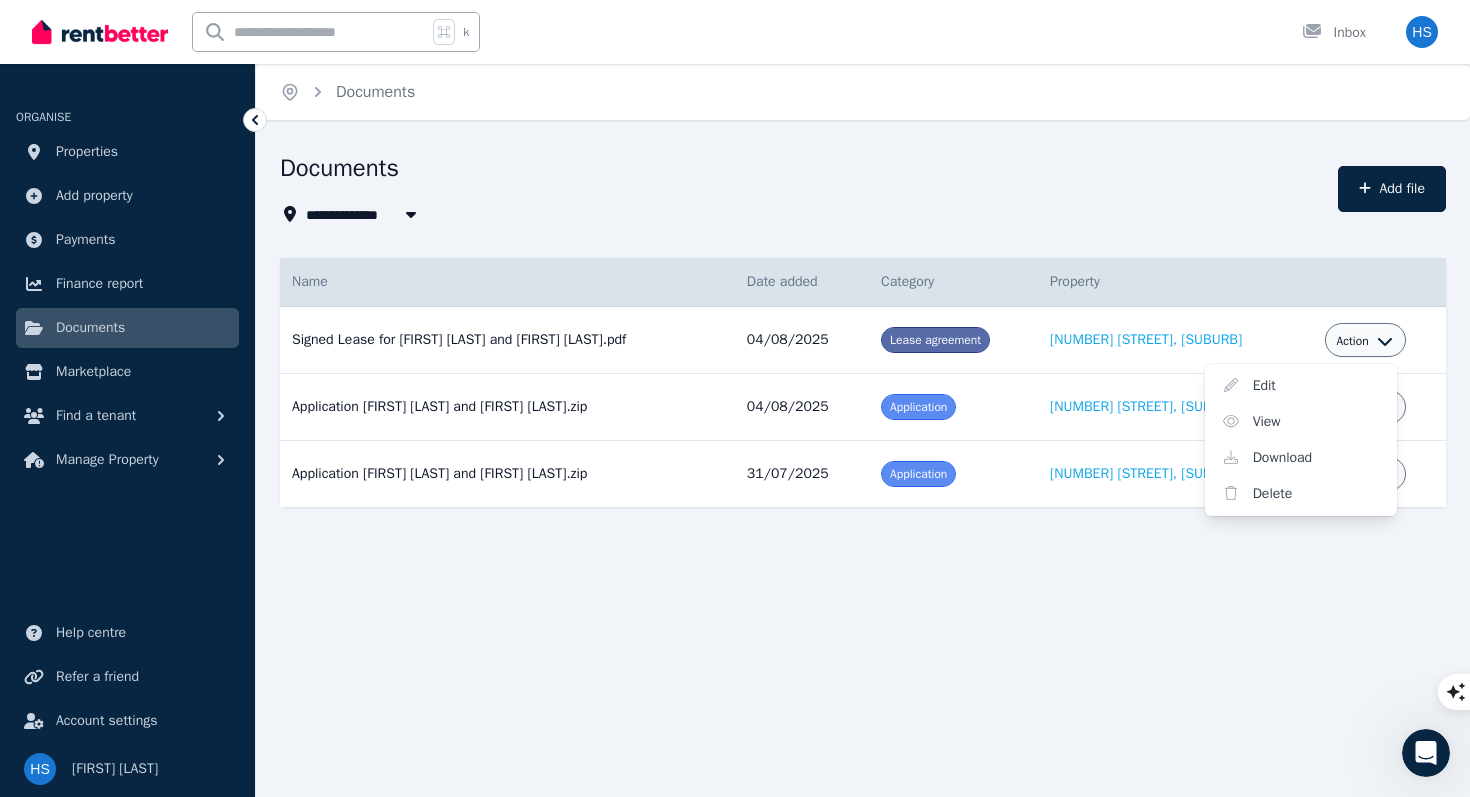 click on "**********" at bounding box center [735, 398] 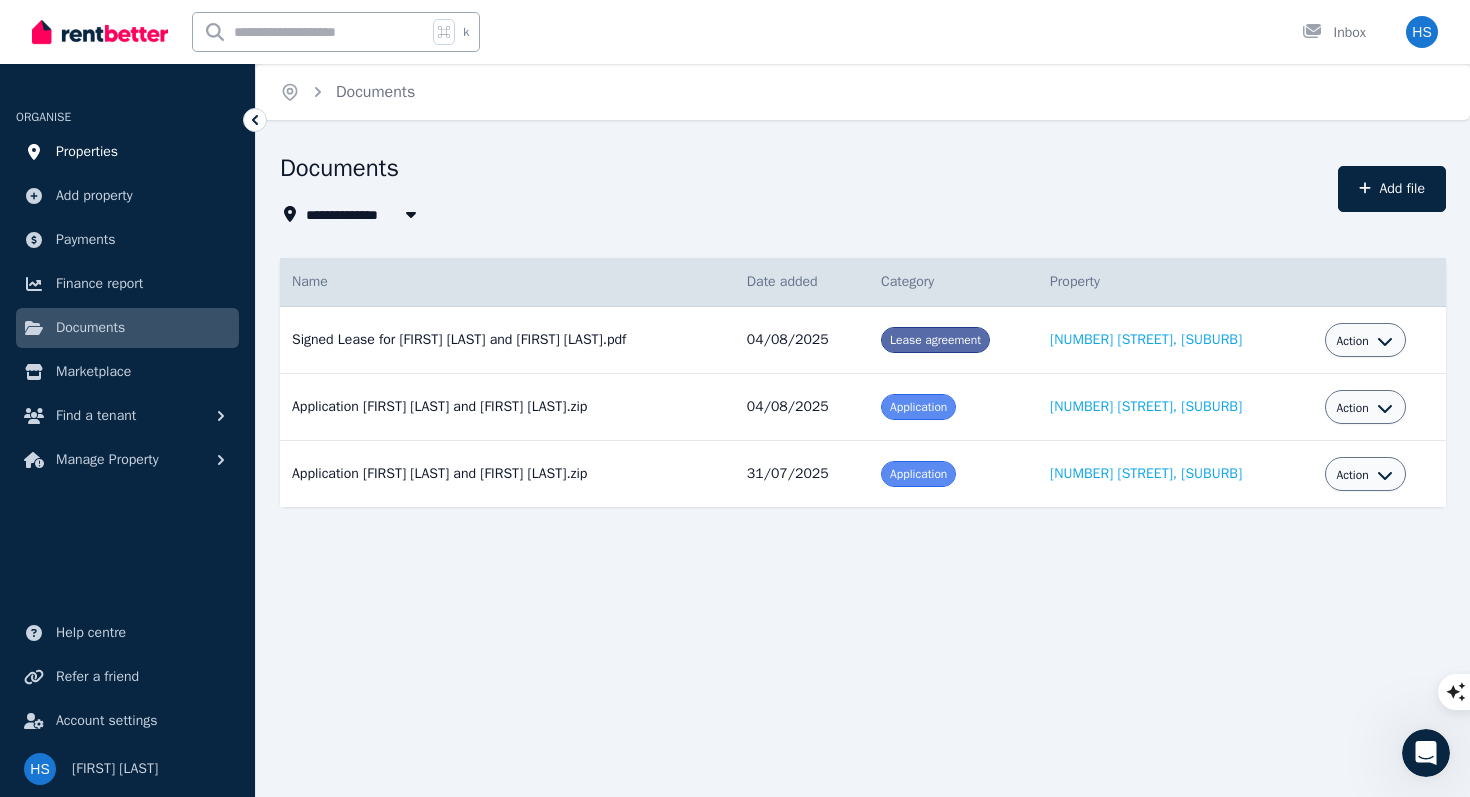 click on "Properties" at bounding box center [87, 152] 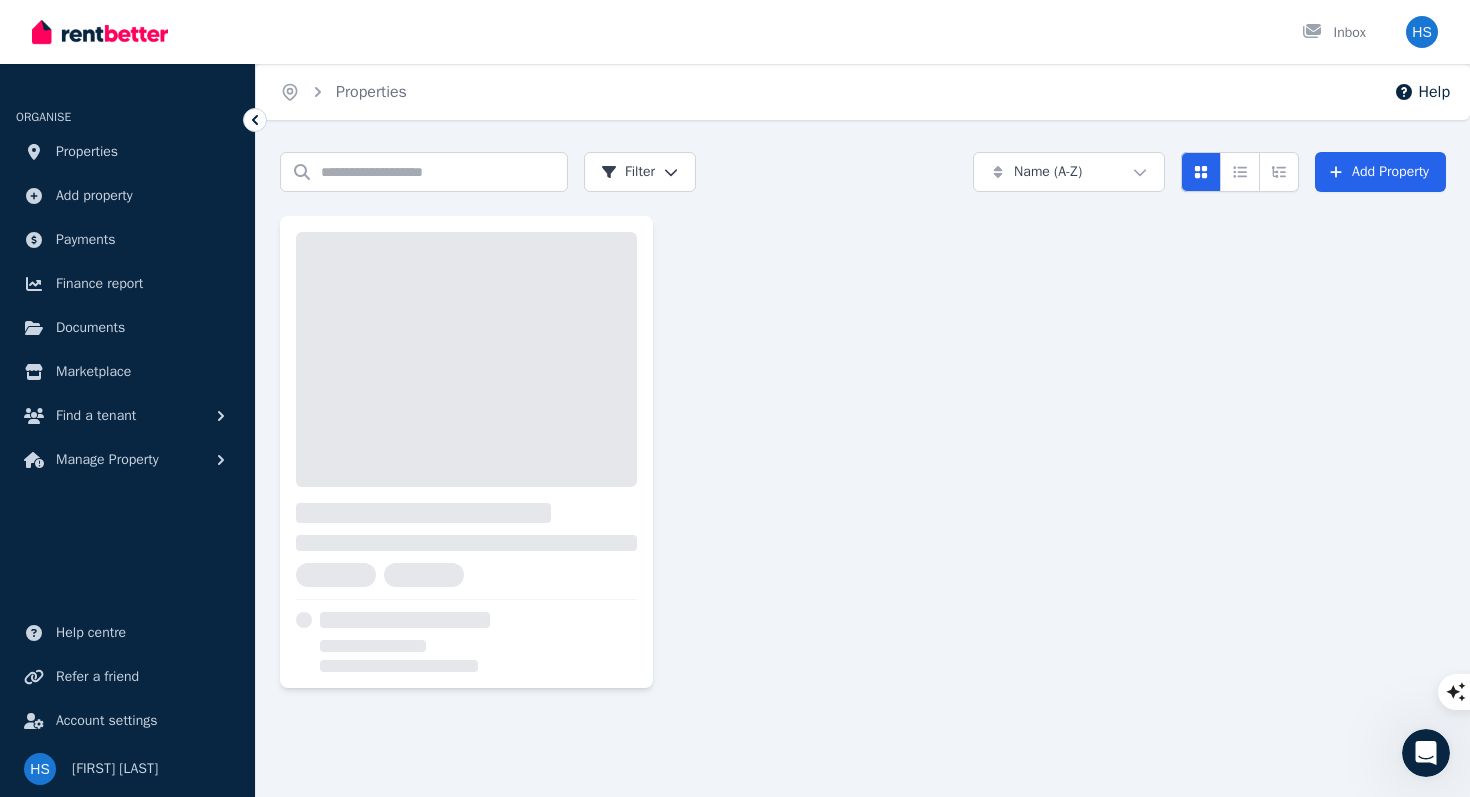 click on "Properties" at bounding box center (87, 152) 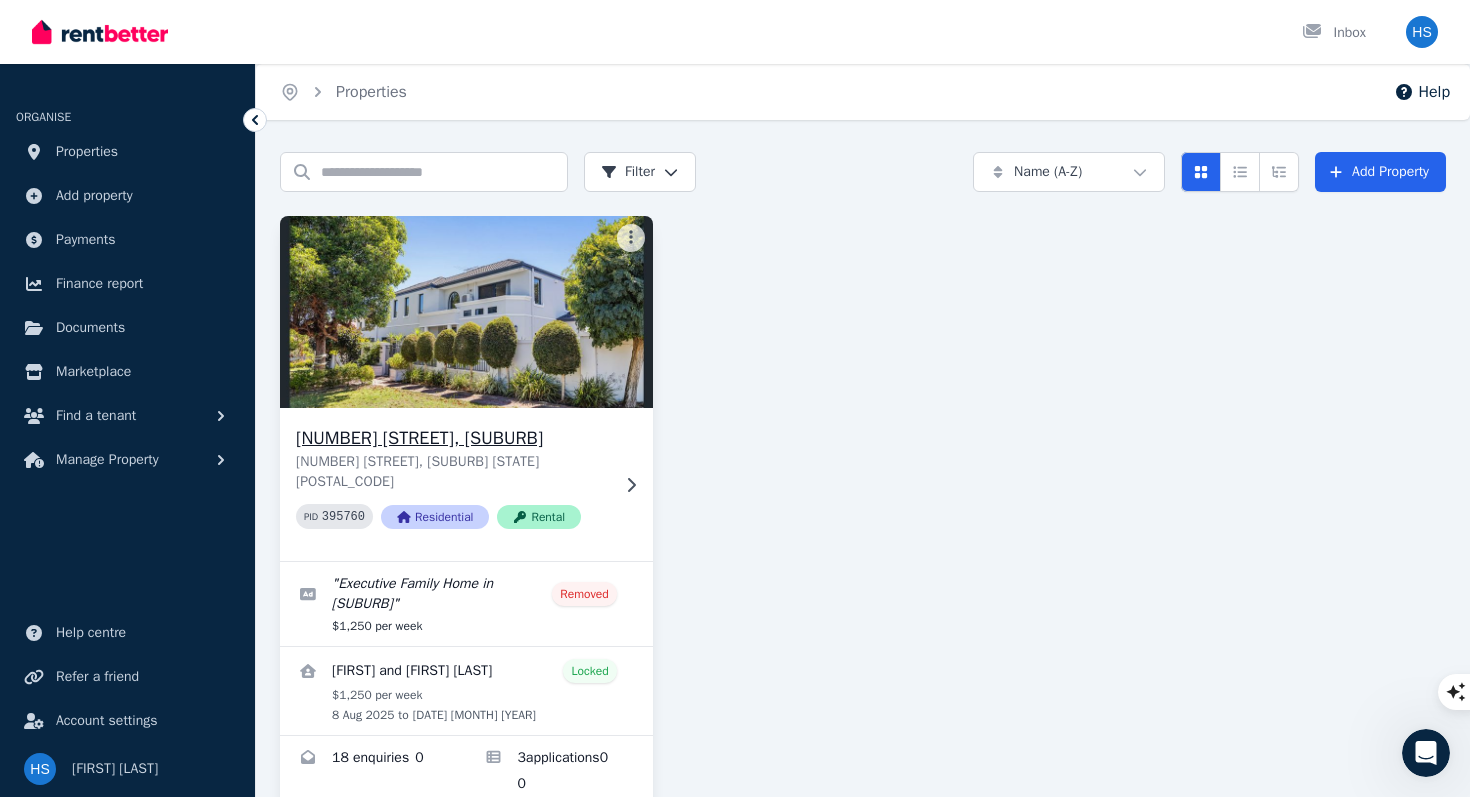 click on "[NUMBER] [STREET], [SUBURB]" at bounding box center [452, 438] 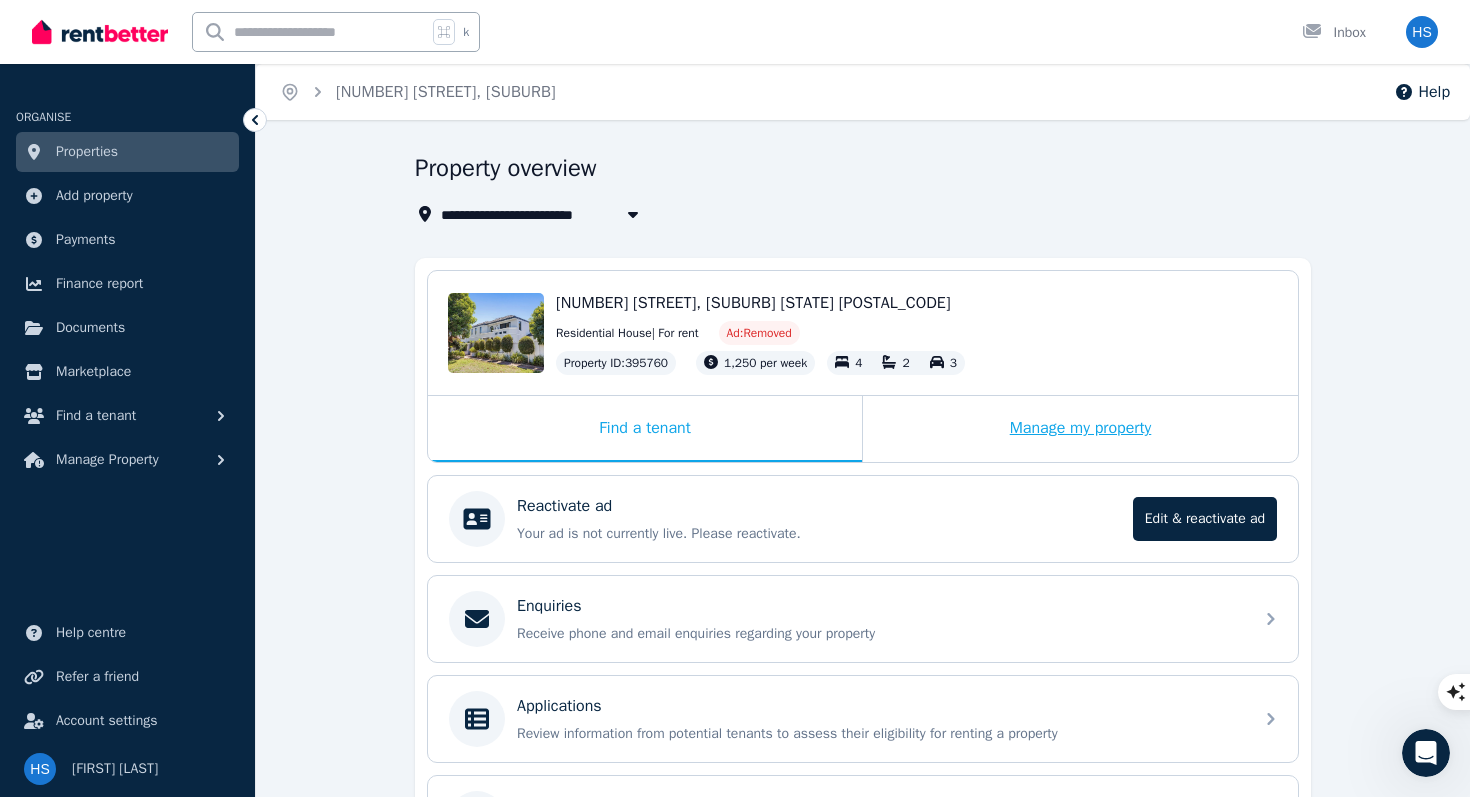 click on "Manage my property" at bounding box center [1080, 429] 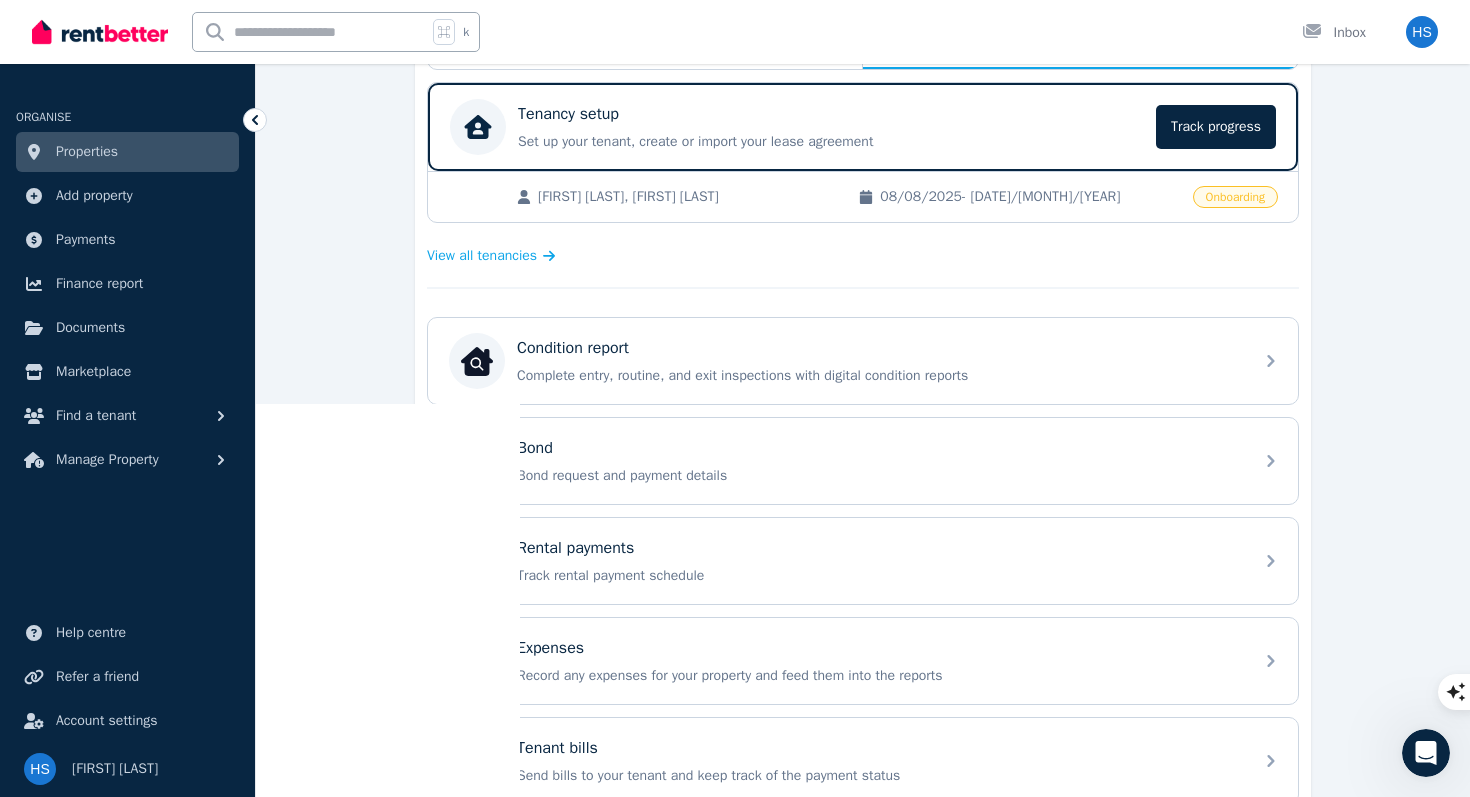 scroll, scrollTop: 414, scrollLeft: 0, axis: vertical 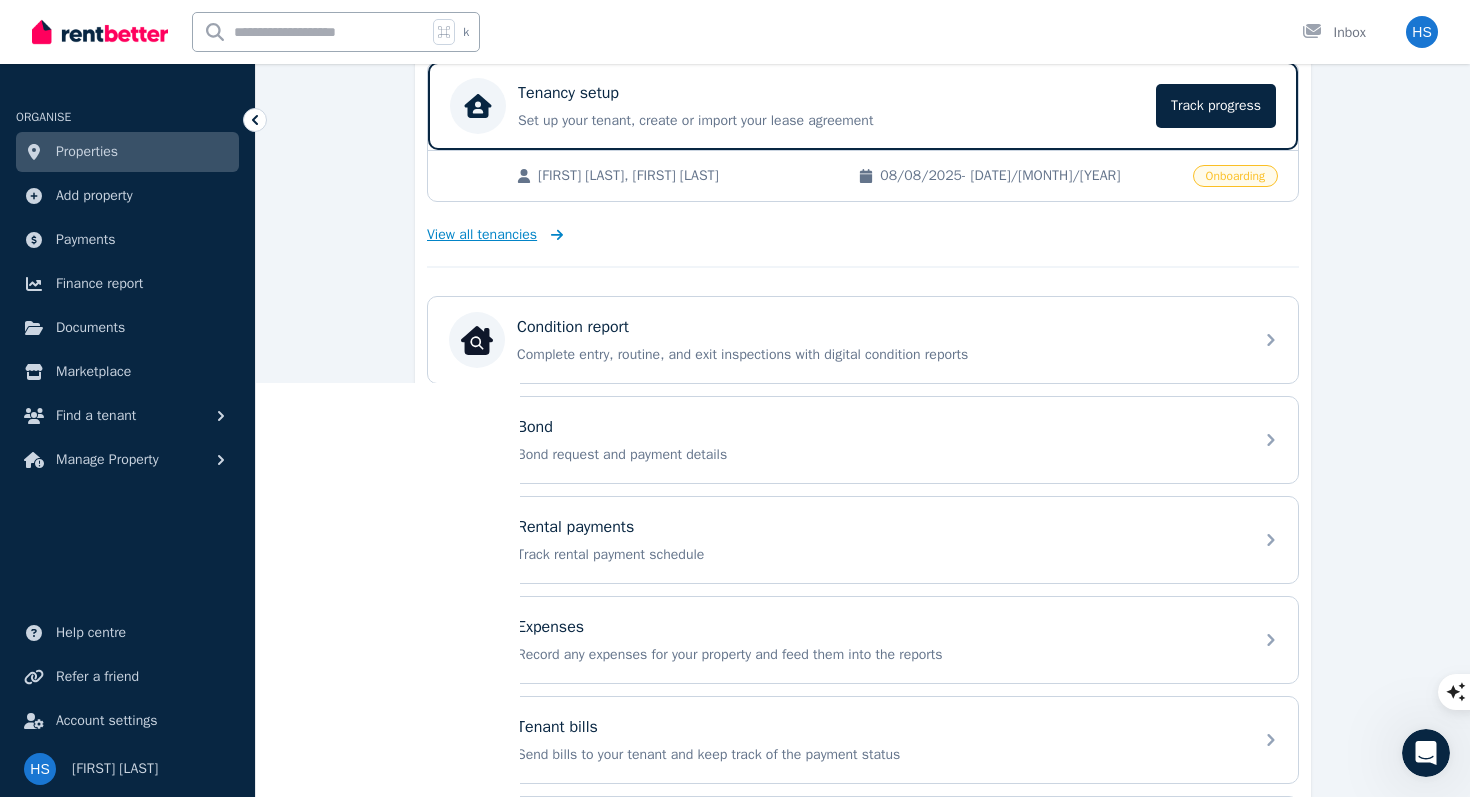 click on "View all tenancies" at bounding box center [482, 235] 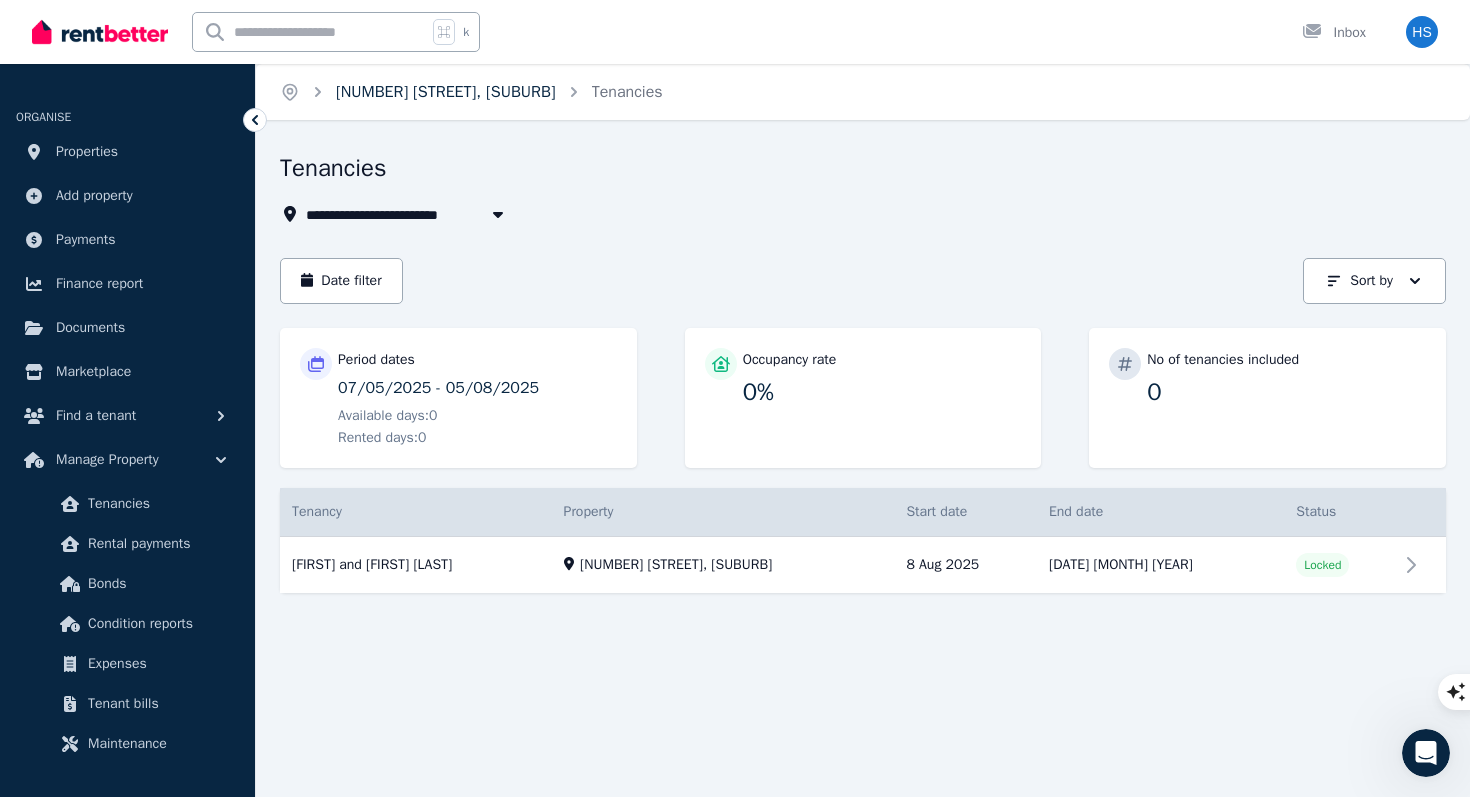 click on "[NUMBER] [STREET], [SUBURB]" at bounding box center [446, 92] 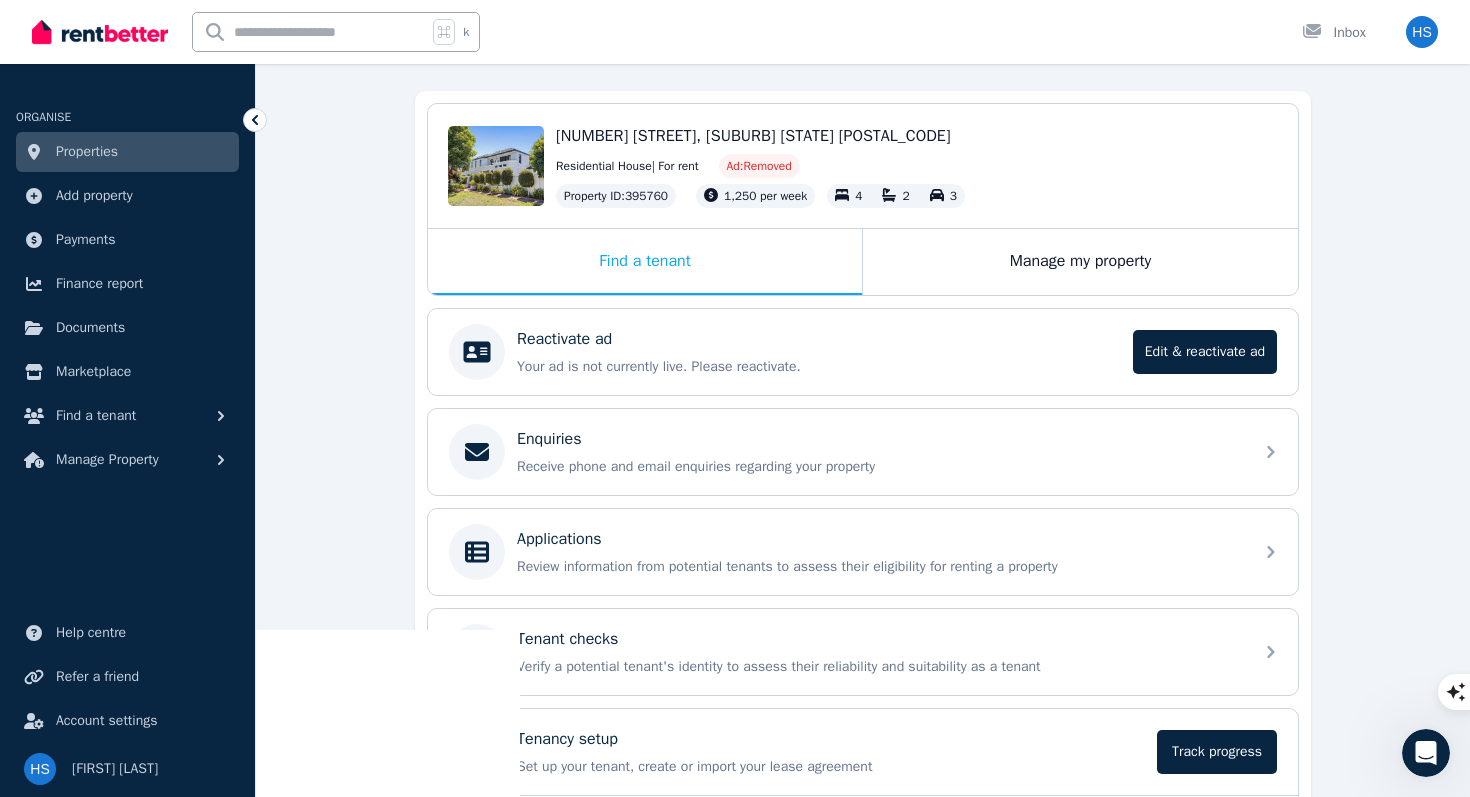 scroll, scrollTop: 168, scrollLeft: 0, axis: vertical 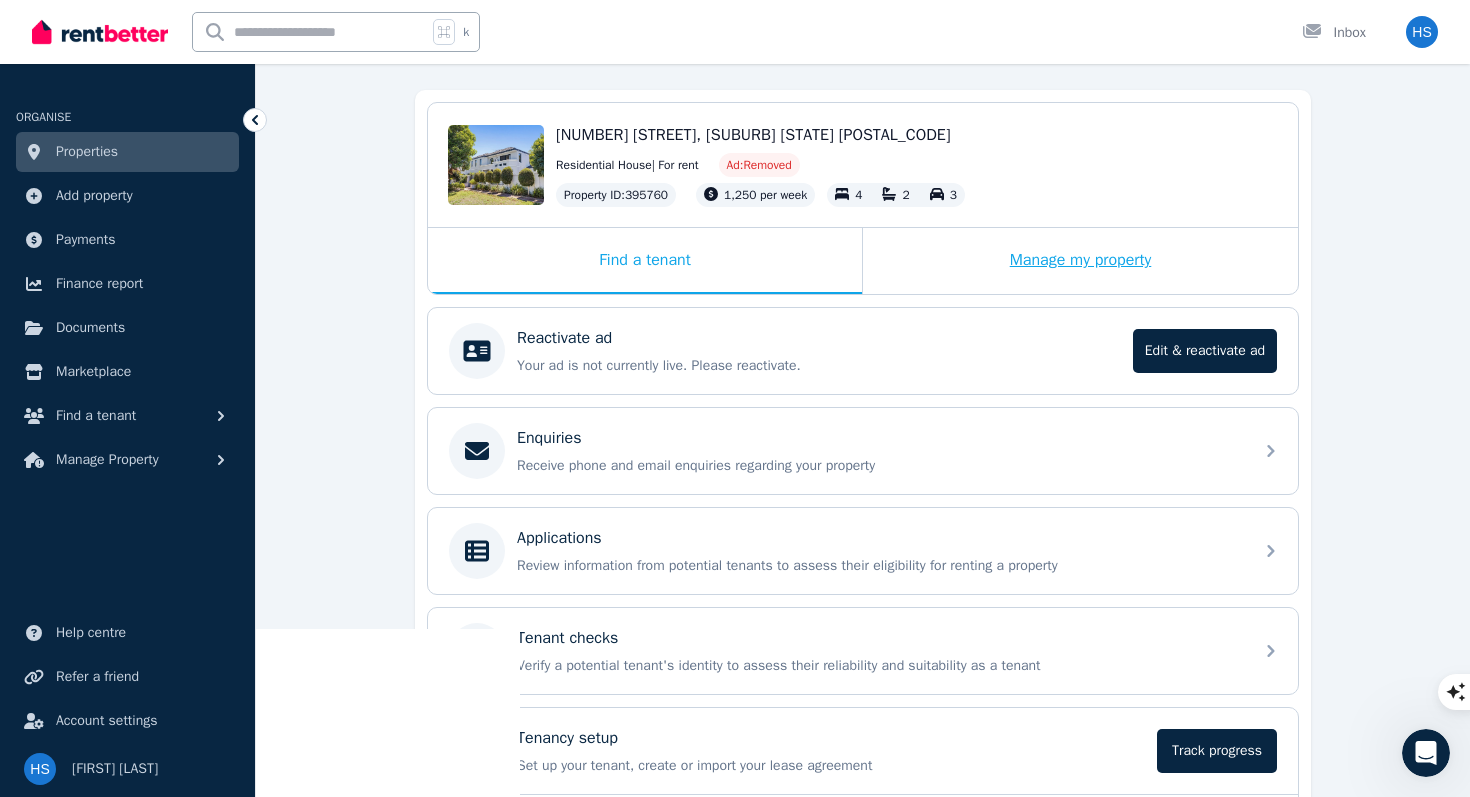 click on "Manage my property" at bounding box center [1080, 261] 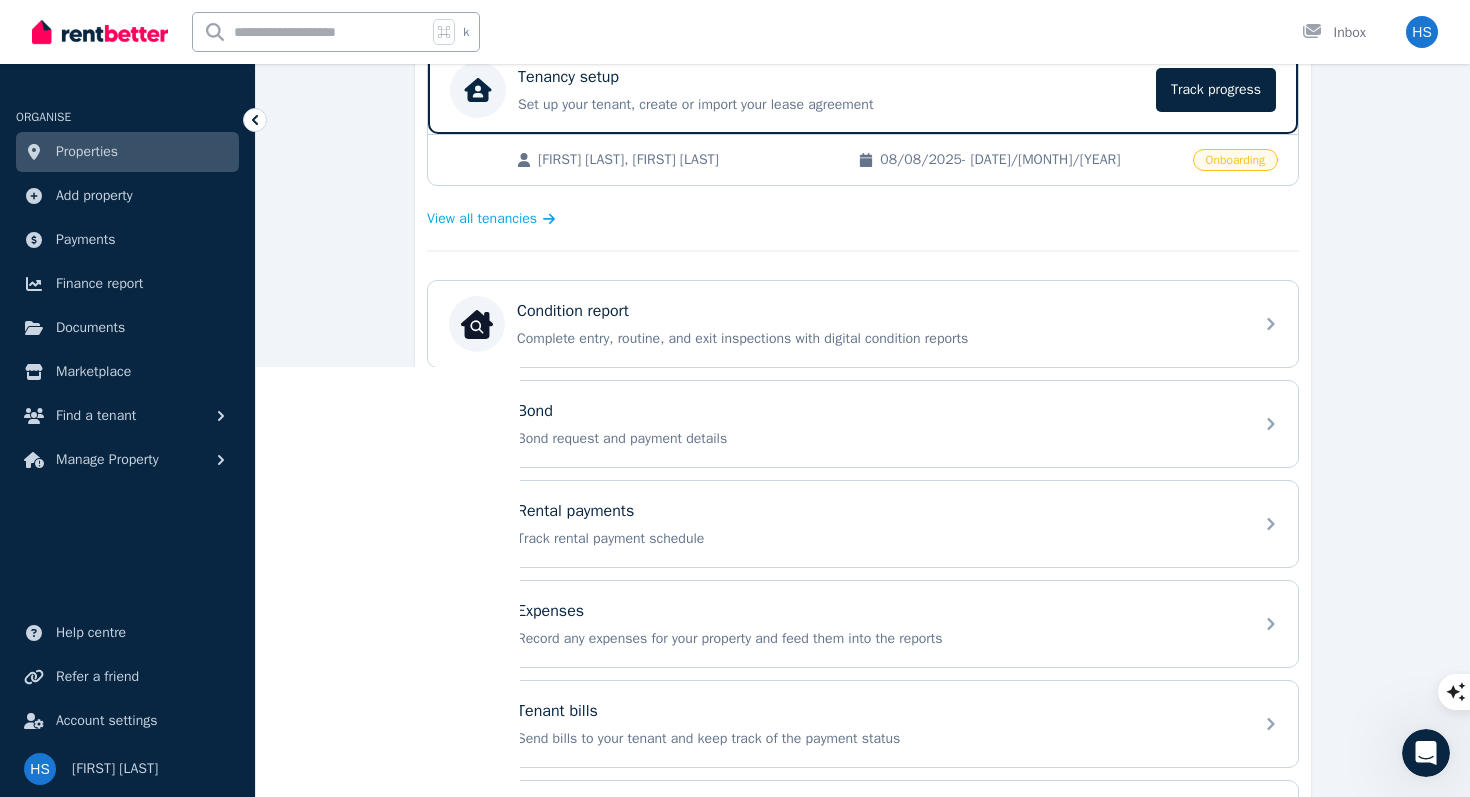 scroll, scrollTop: 436, scrollLeft: 0, axis: vertical 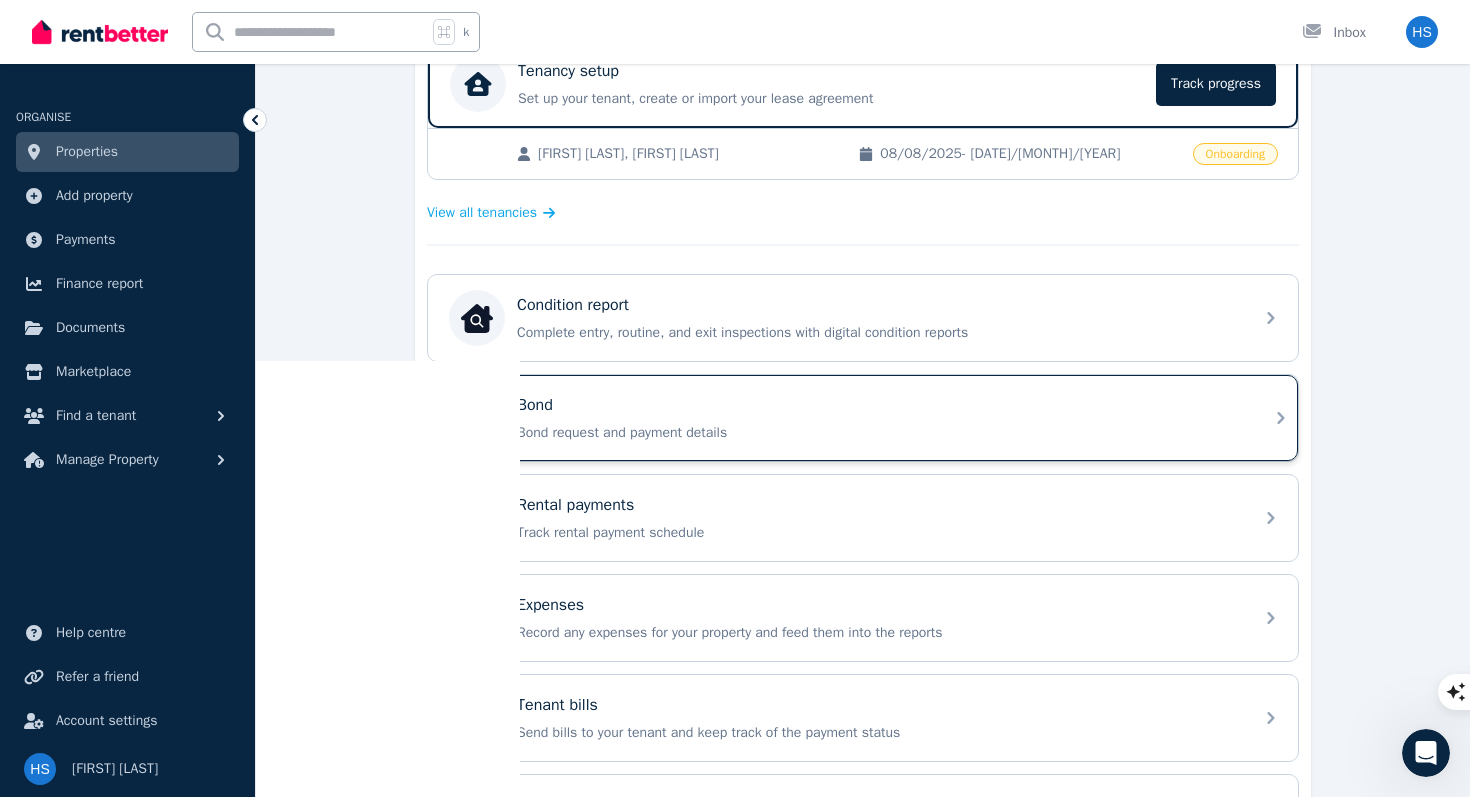 click on "Bond" at bounding box center (879, 405) 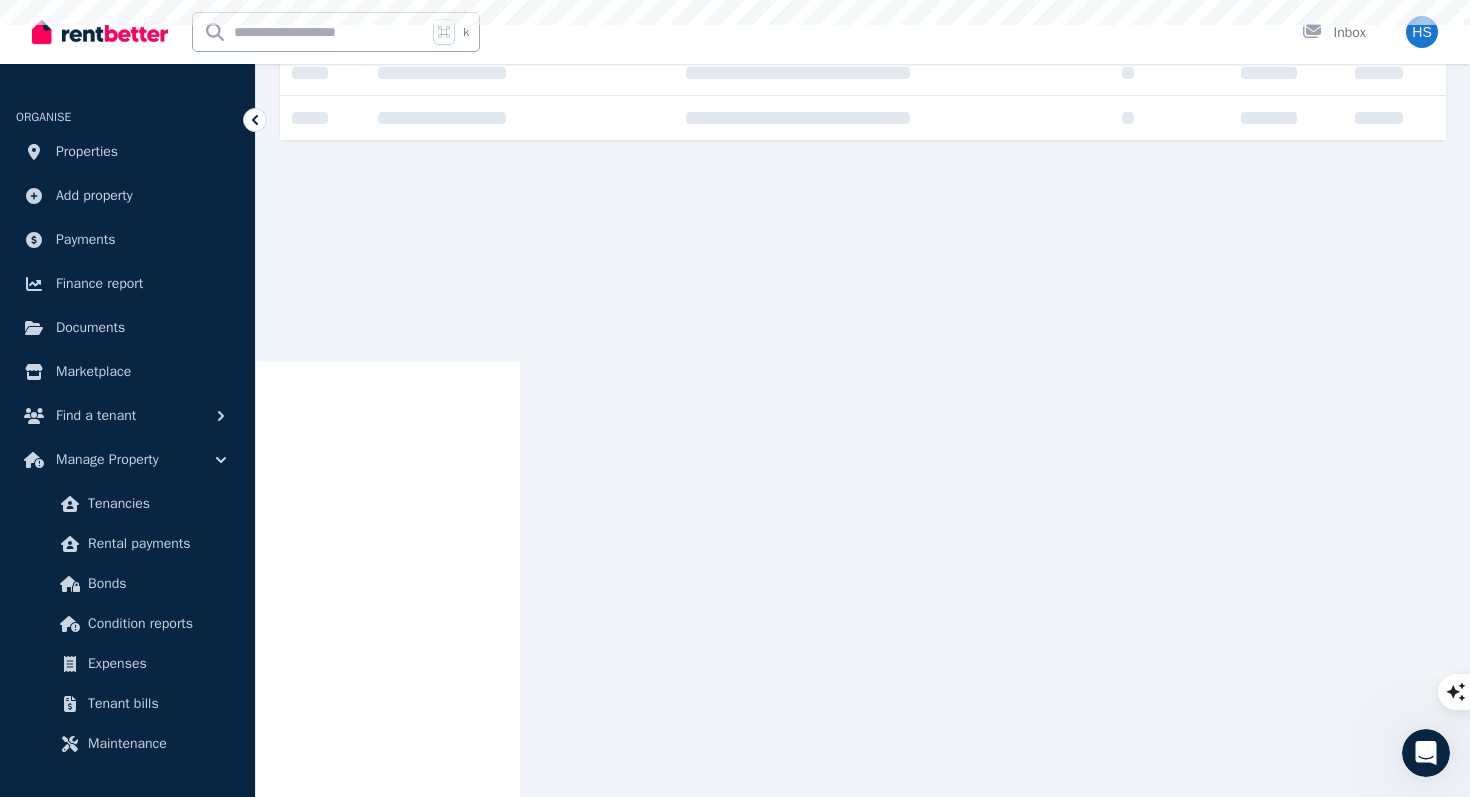 scroll, scrollTop: 0, scrollLeft: 0, axis: both 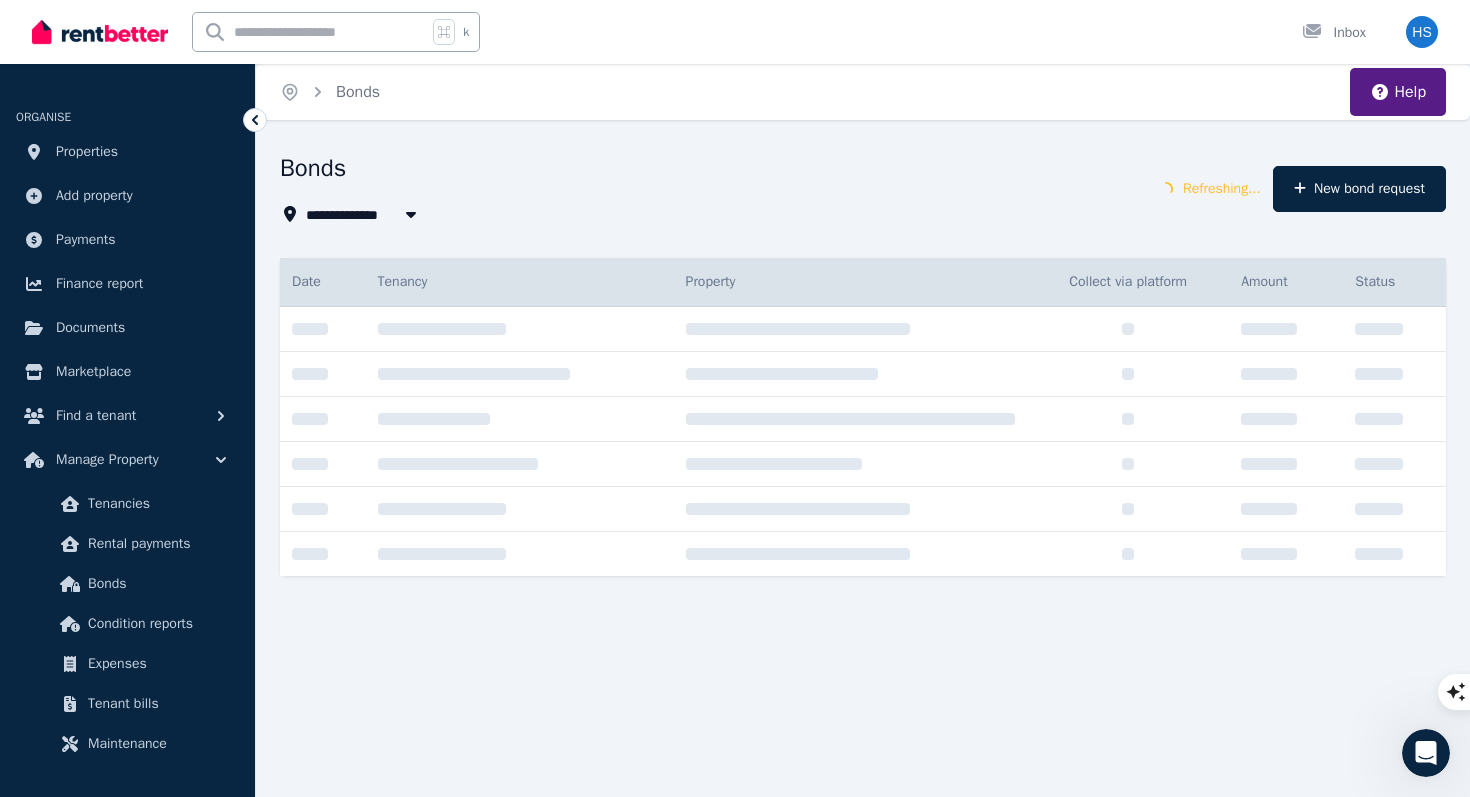 type on "**********" 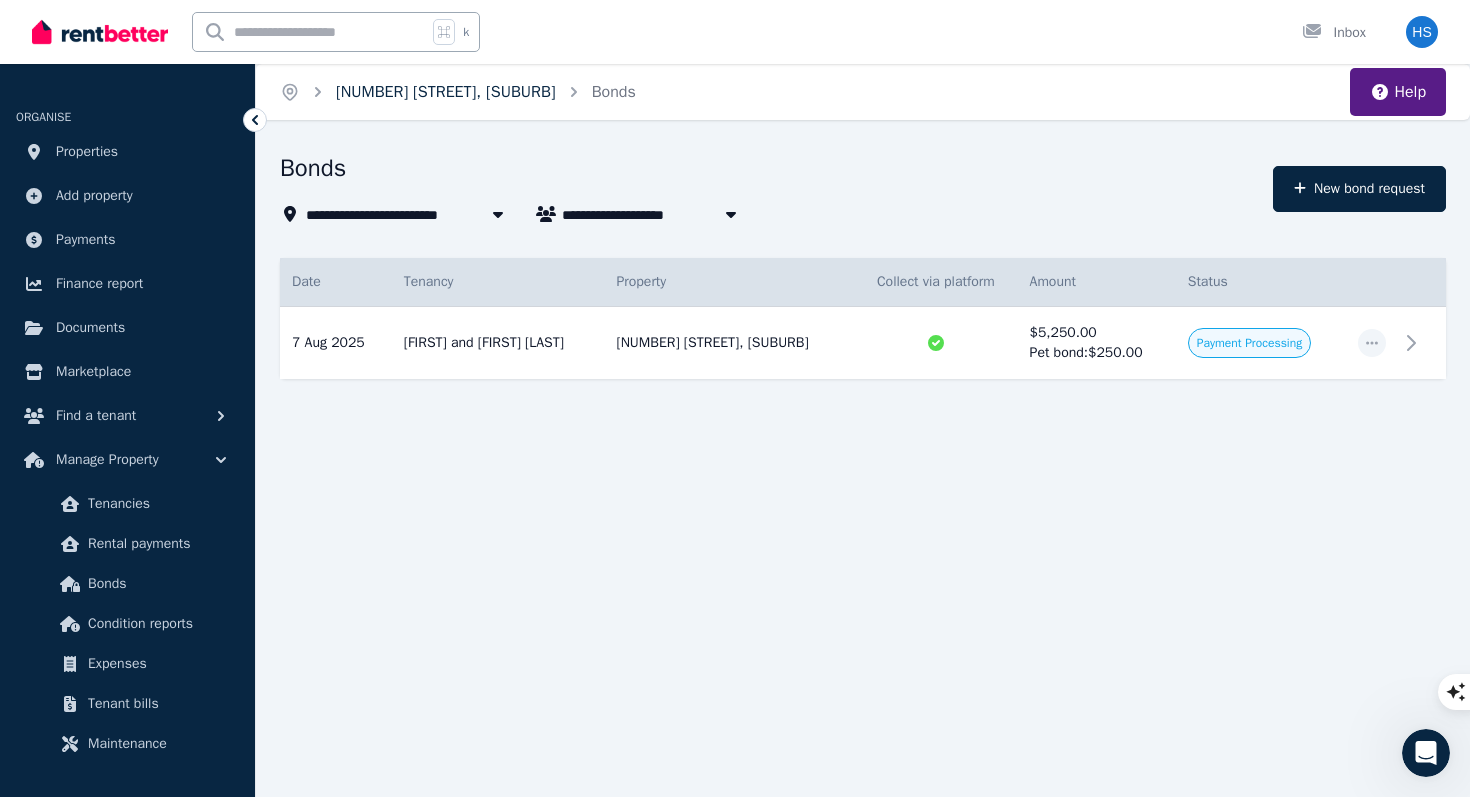 click on "[NUMBER] [STREET], [SUBURB]" at bounding box center (446, 92) 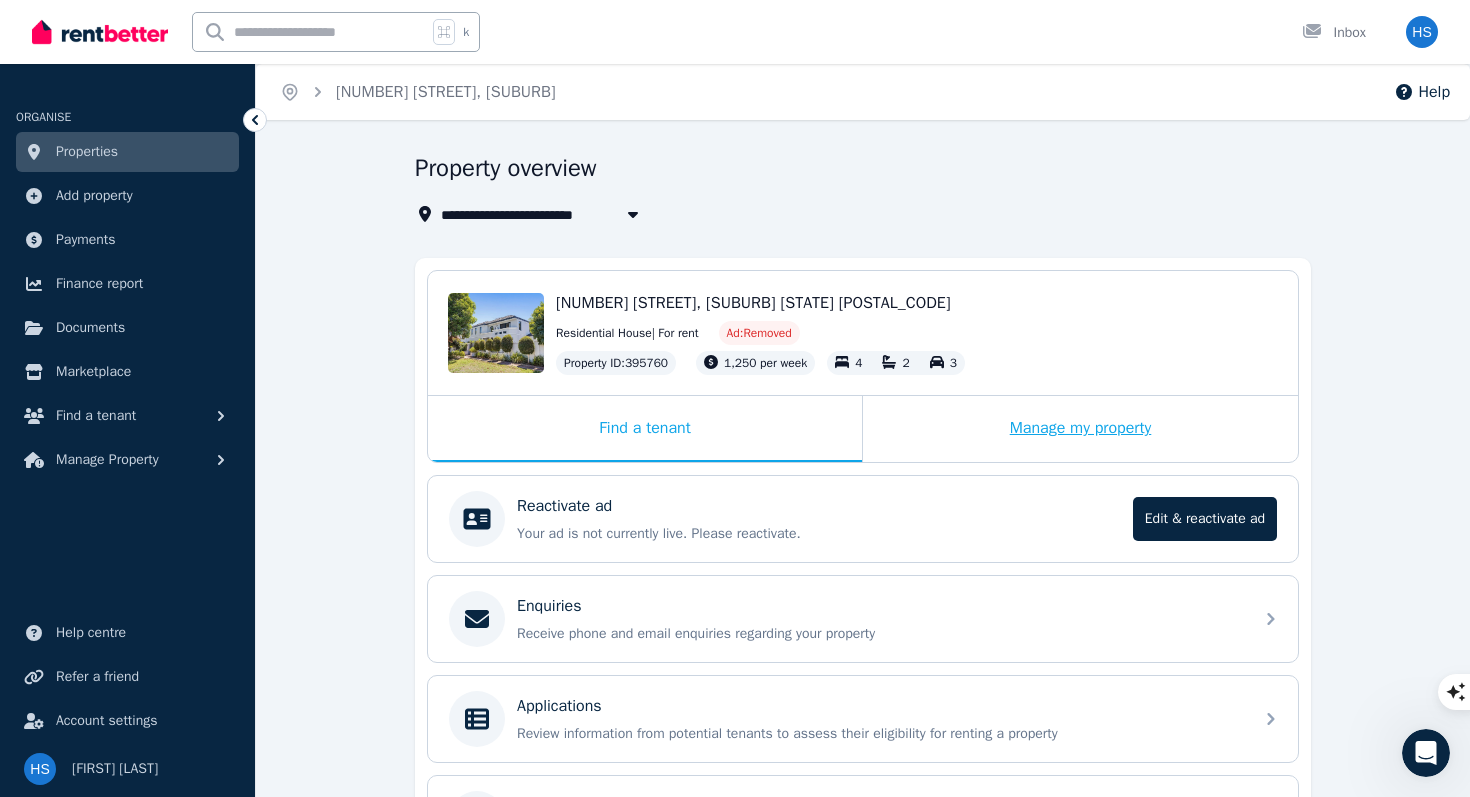 click on "Manage my property" at bounding box center [1080, 429] 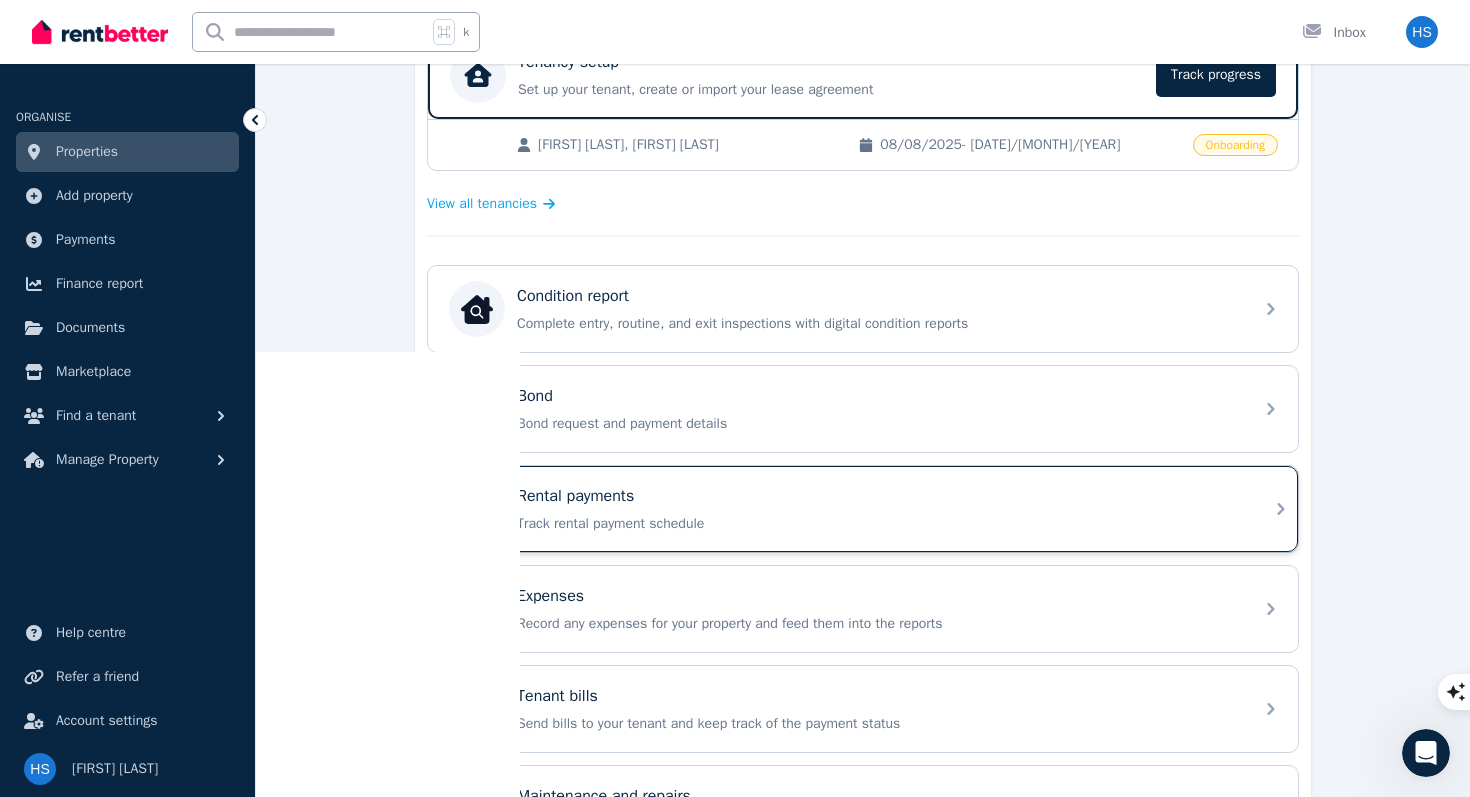 scroll, scrollTop: 446, scrollLeft: 0, axis: vertical 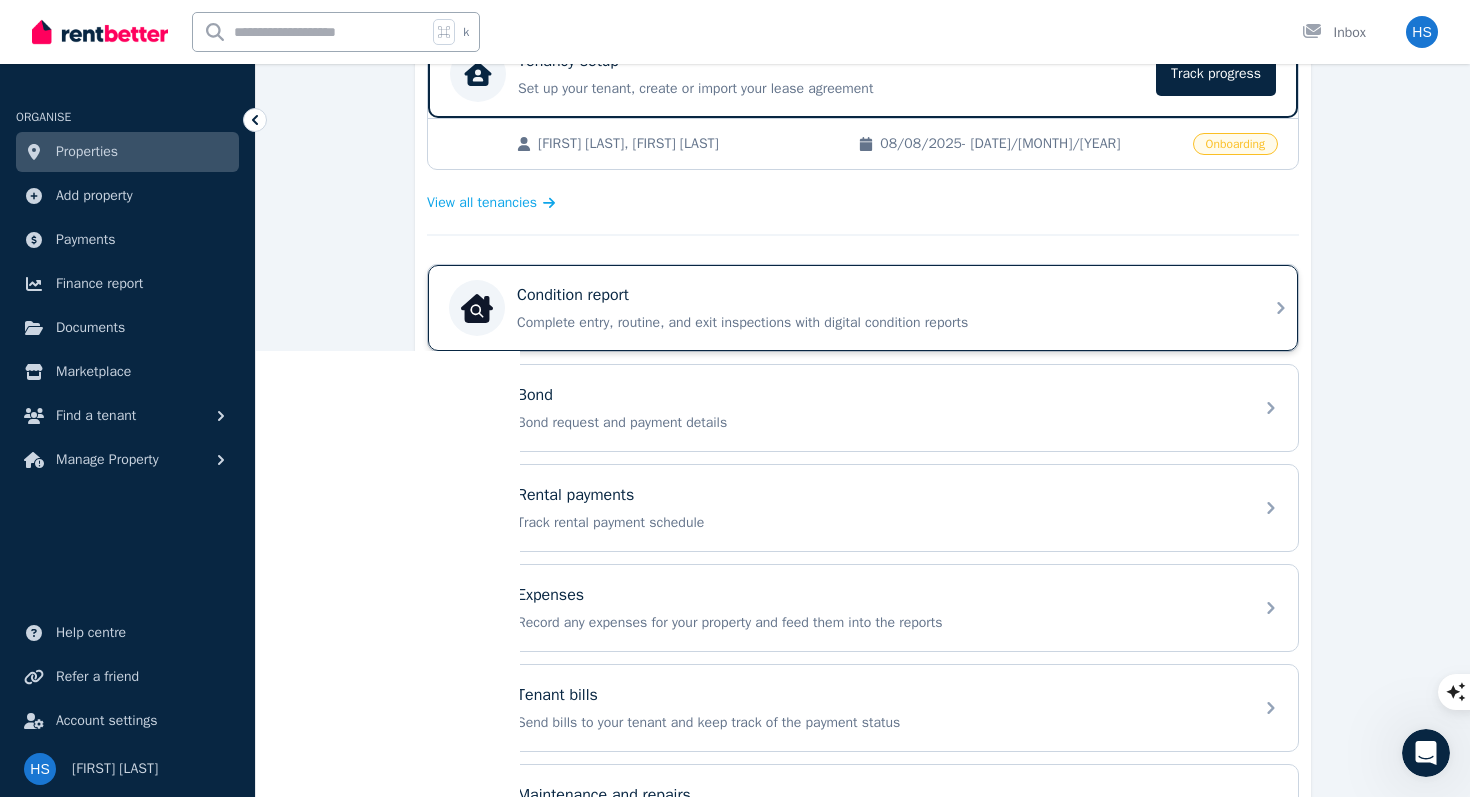 click on "Condition report Complete entry, routine, and exit inspections with digital condition reports" at bounding box center [879, 308] 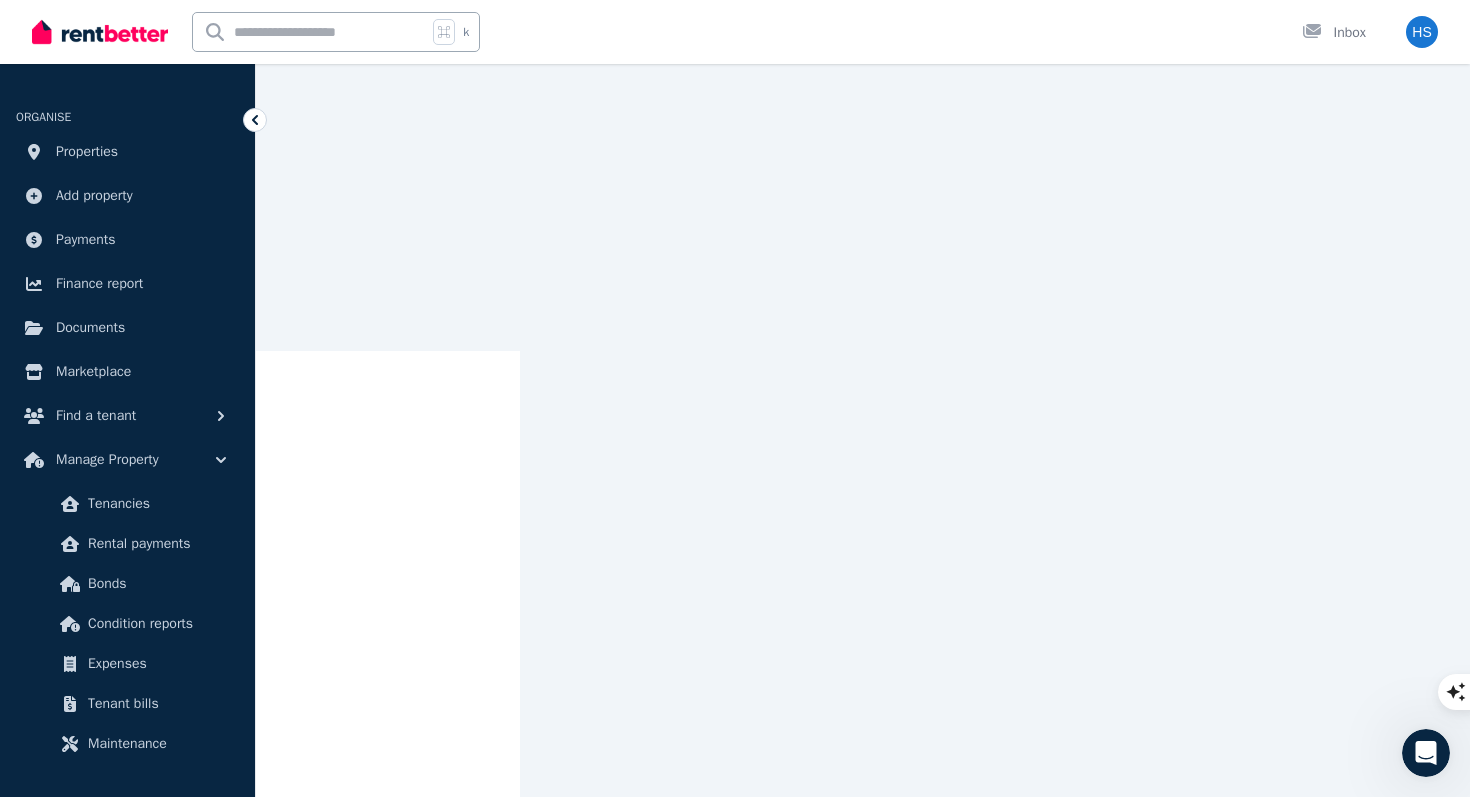 scroll, scrollTop: 0, scrollLeft: 0, axis: both 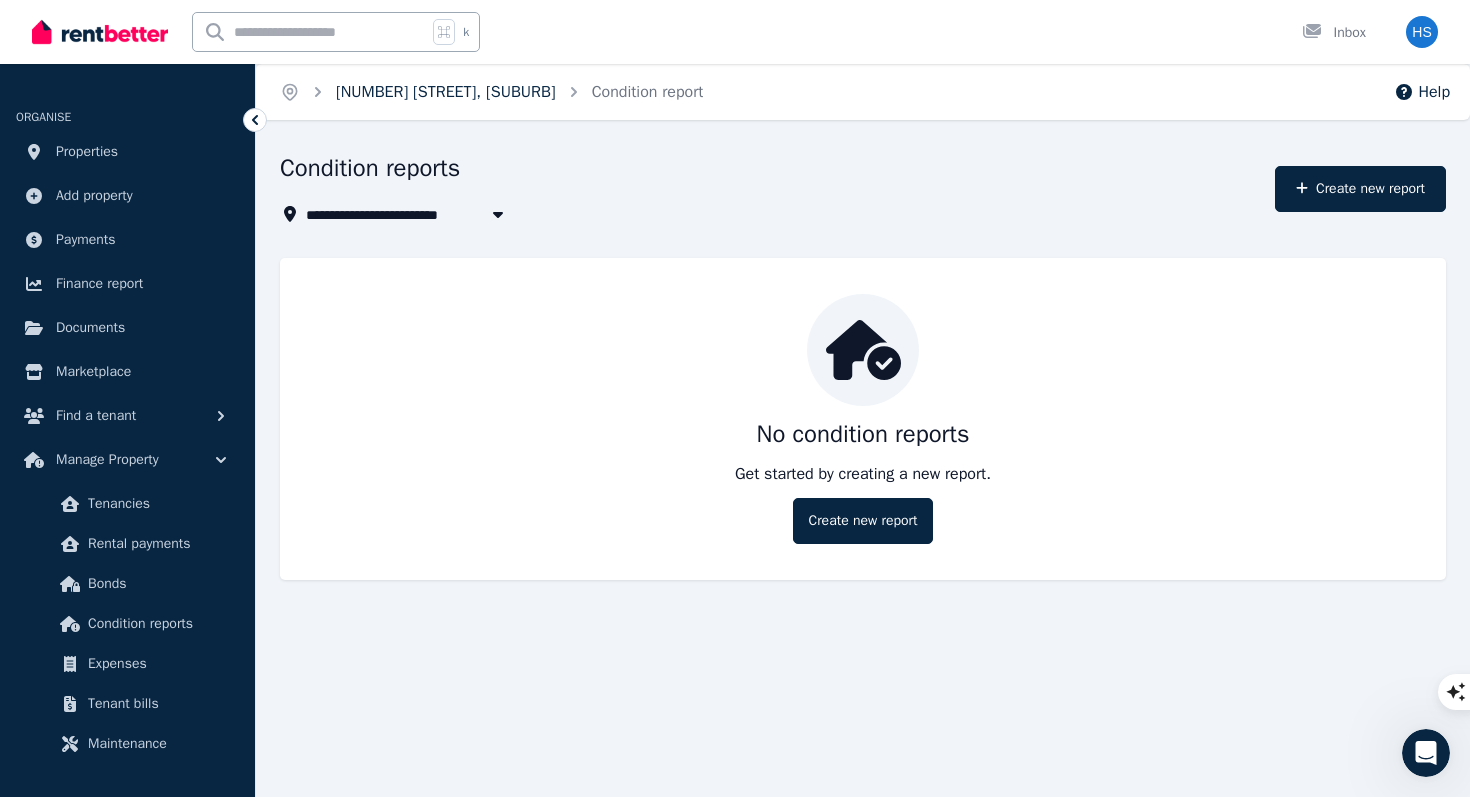 click on "[NUMBER] [STREET], [SUBURB]" at bounding box center (446, 92) 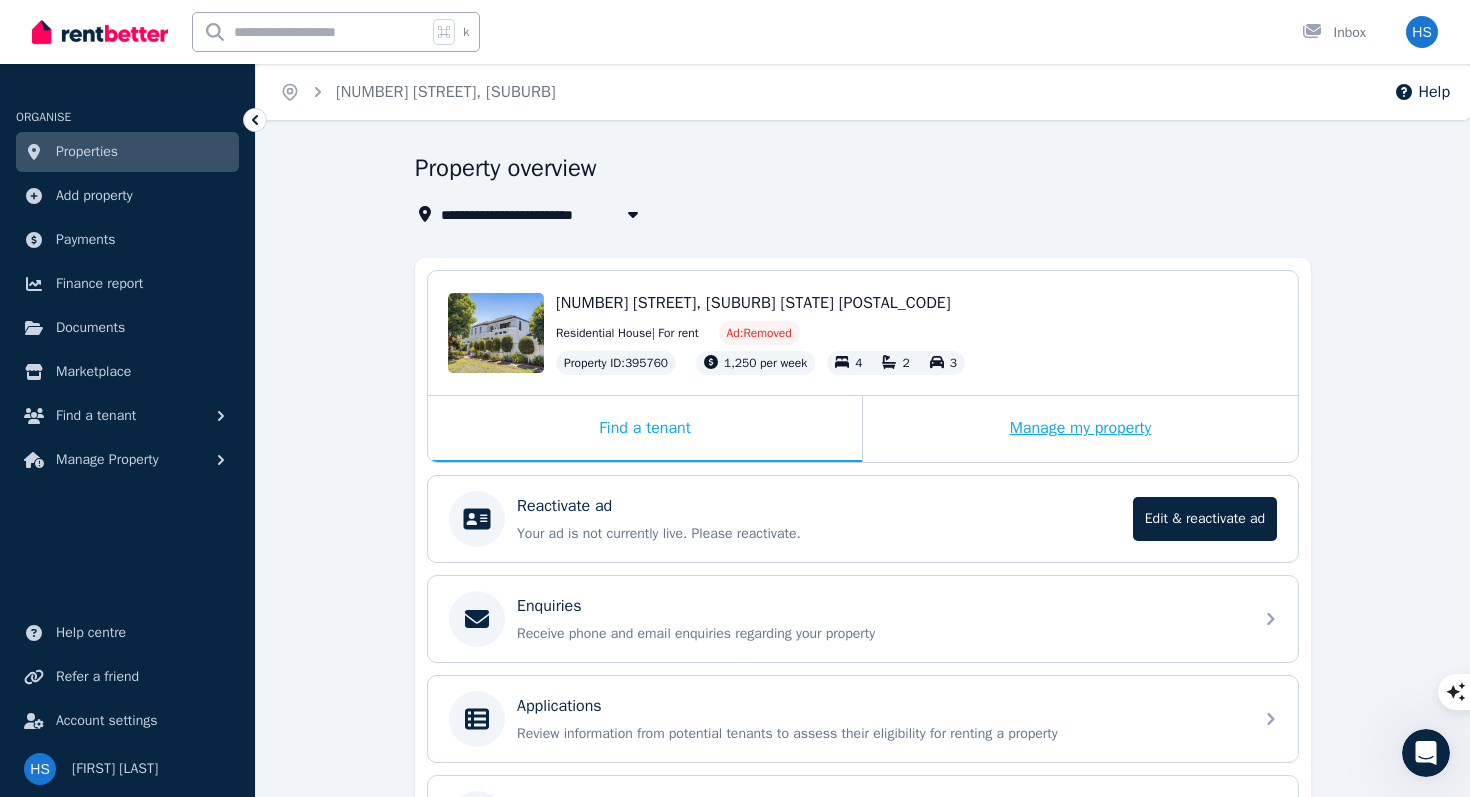 click on "Manage my property" at bounding box center [1080, 429] 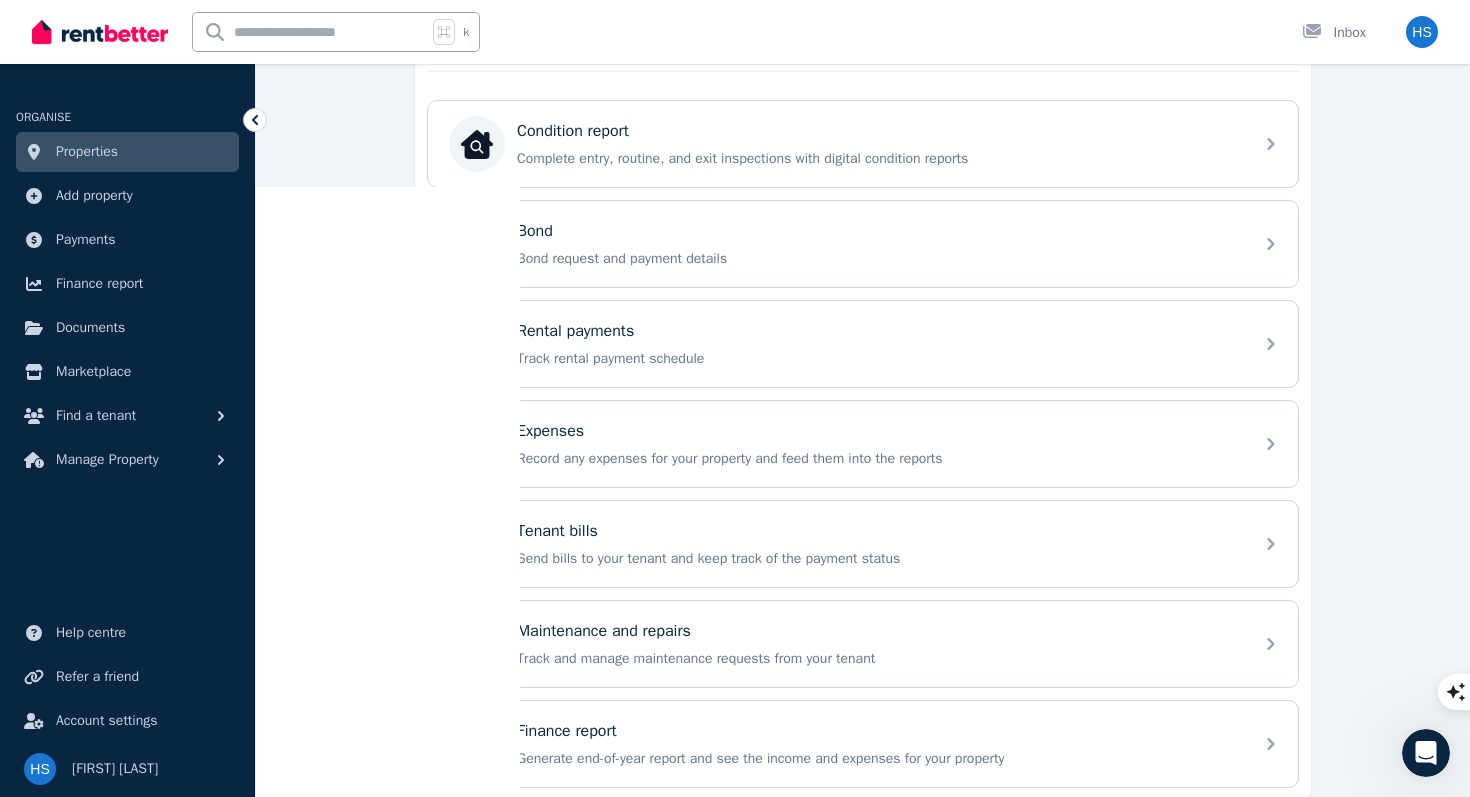 scroll, scrollTop: 612, scrollLeft: 0, axis: vertical 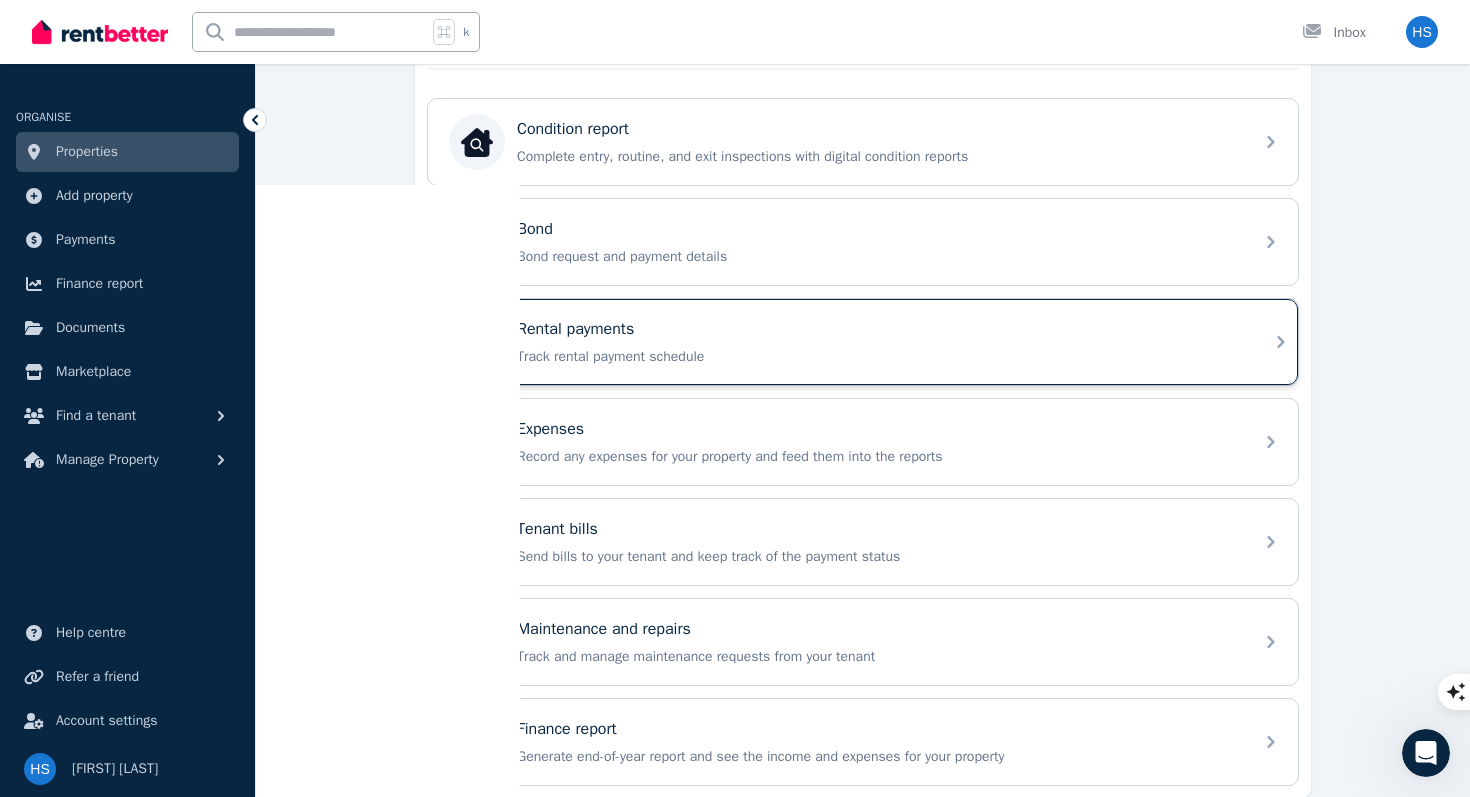 click on "Rental payments Track rental payment schedule" at bounding box center (879, 342) 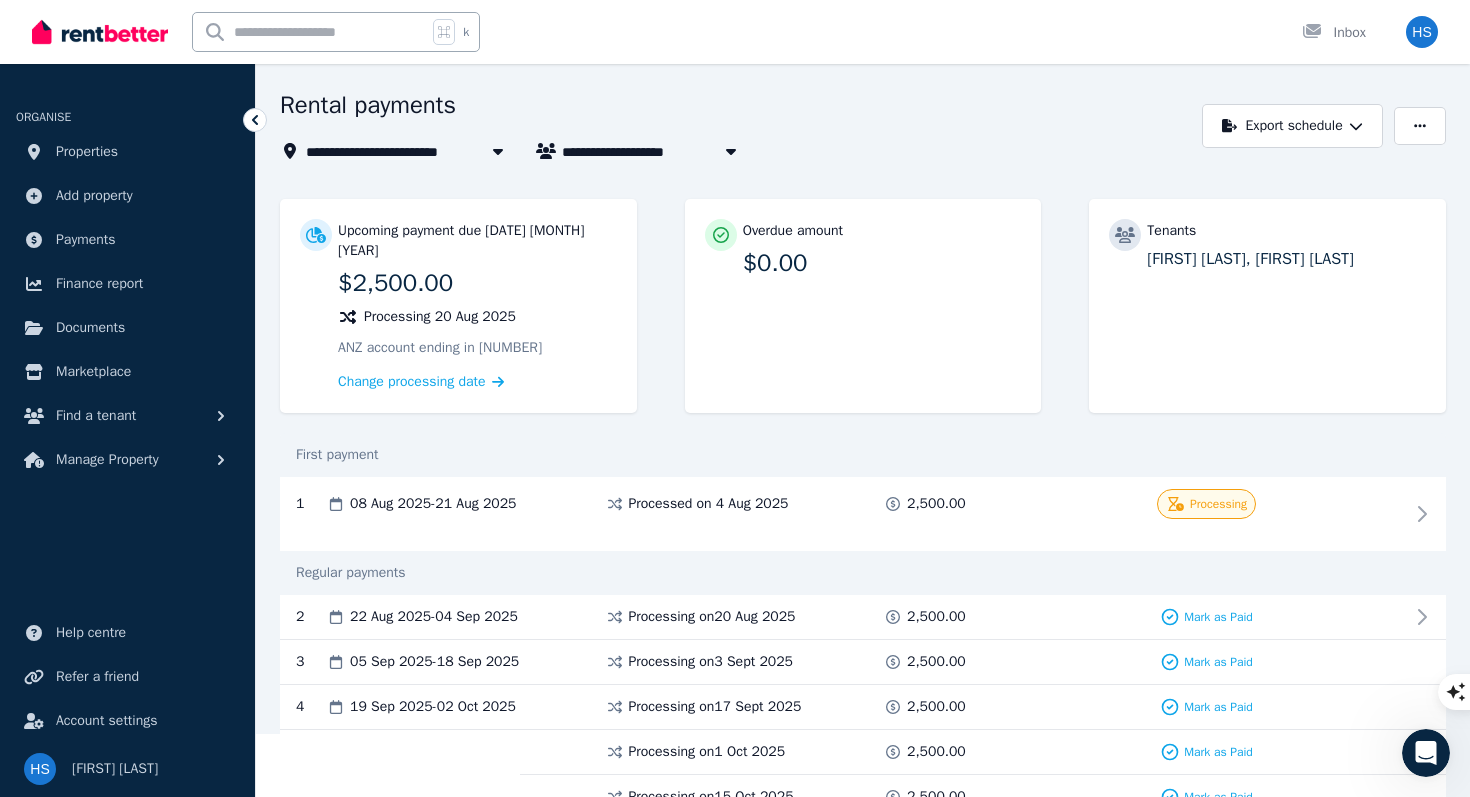 scroll, scrollTop: 53, scrollLeft: 0, axis: vertical 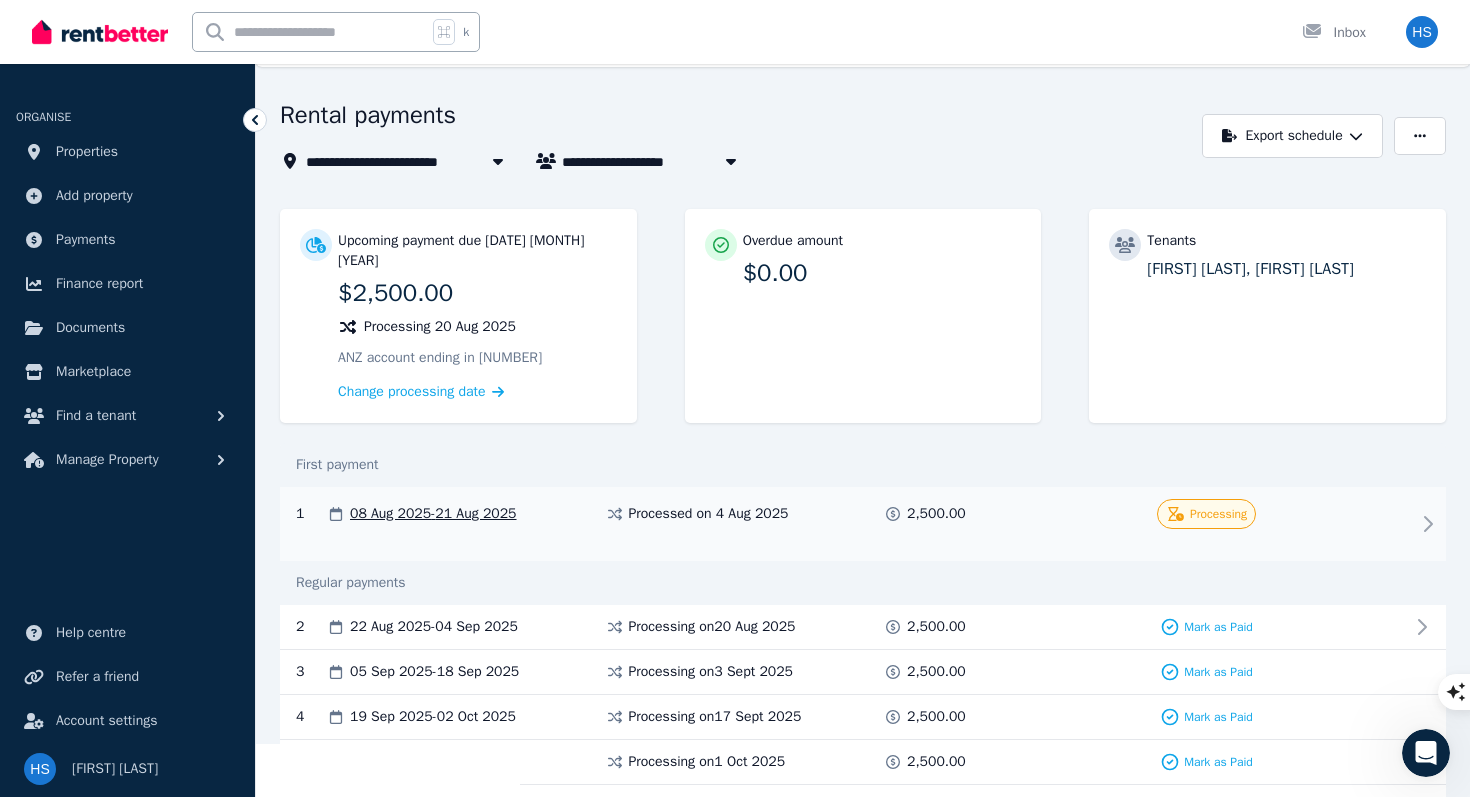 click on "[DATE] [MONTH] [YEAR]  -  [DATE] [MONTH] [YEAR] Processed on   [DATE] [MONTH] [YEAR] [PRICE] Processing" at bounding box center (863, 524) 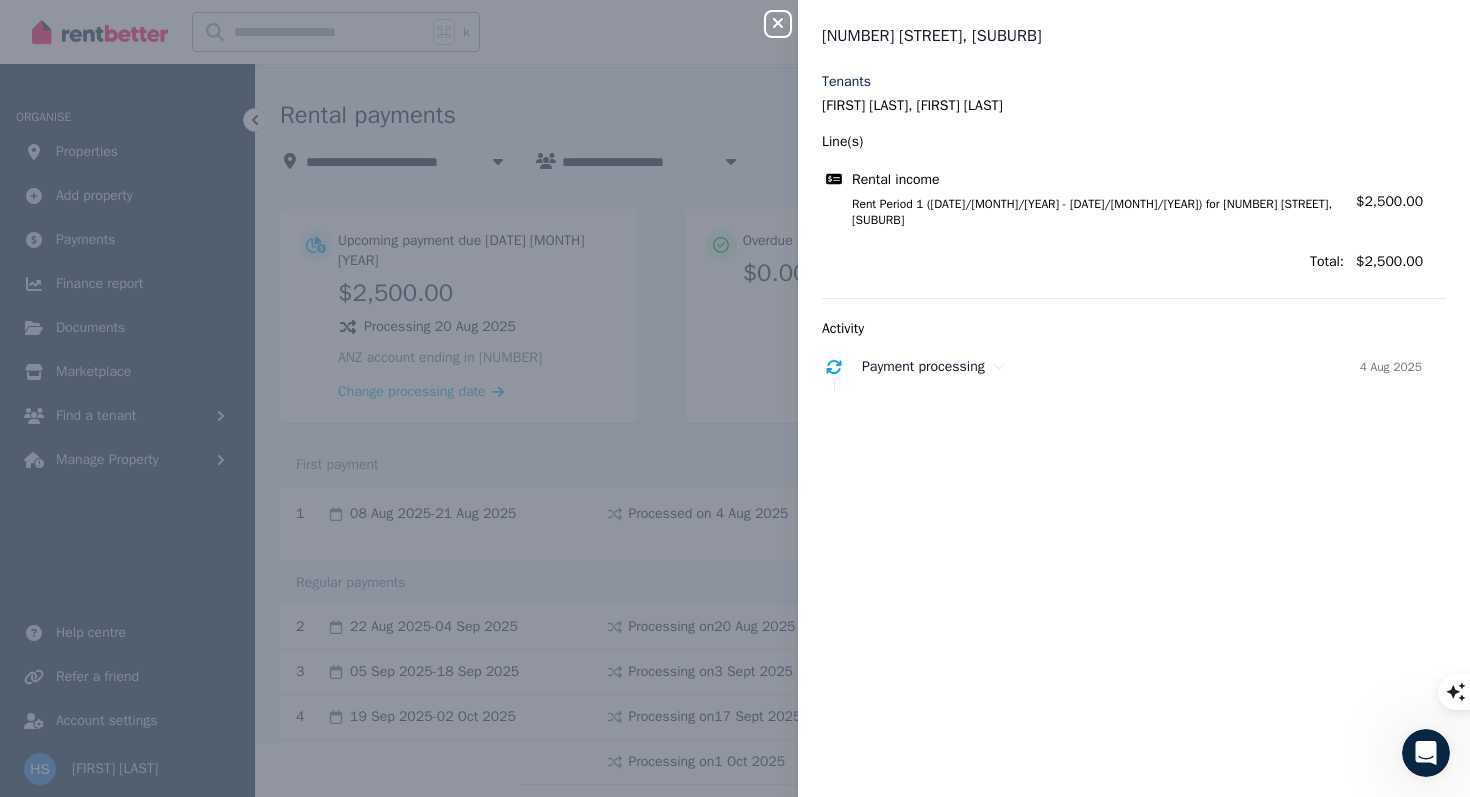 click on "Close panel [NUMBER] [STREET], [SUBURB] Tenants [FIRST] [LAST], [FIRST] [LAST] Line(s) Rental income Rent Period 1 ([DATE]/[MONTH]/[YEAR] - [DATE]/[MONTH]/[YEAR]) for [NUMBER] [STREET], [SUBURB] Amount:  $[PRICE] Total: $[PRICE] Activity Payment processing [DATE] [MONTH] [YEAR]" at bounding box center (735, 398) 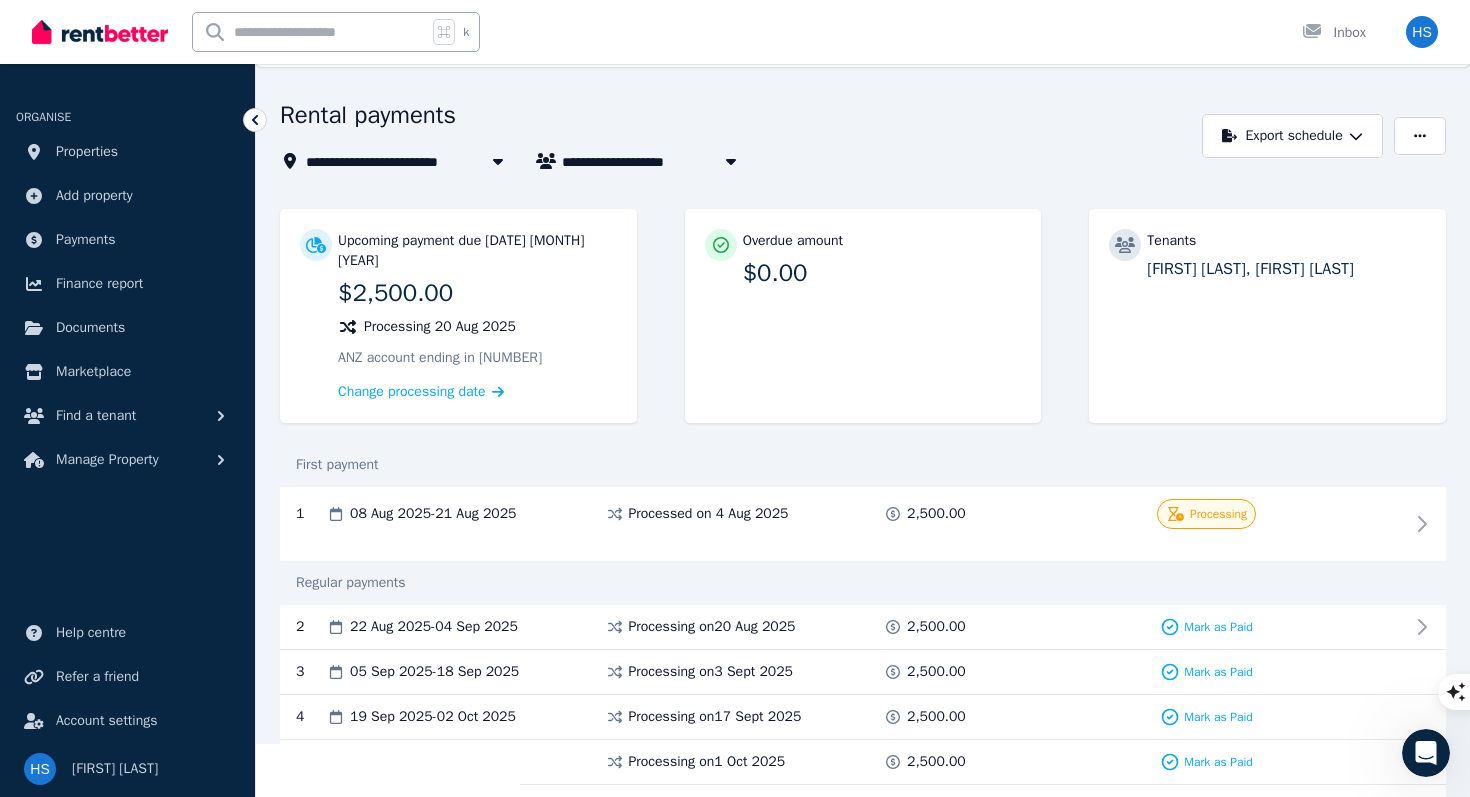 click on "[NUMBER] [STREET], [SUBURB]" at bounding box center (420, 161) 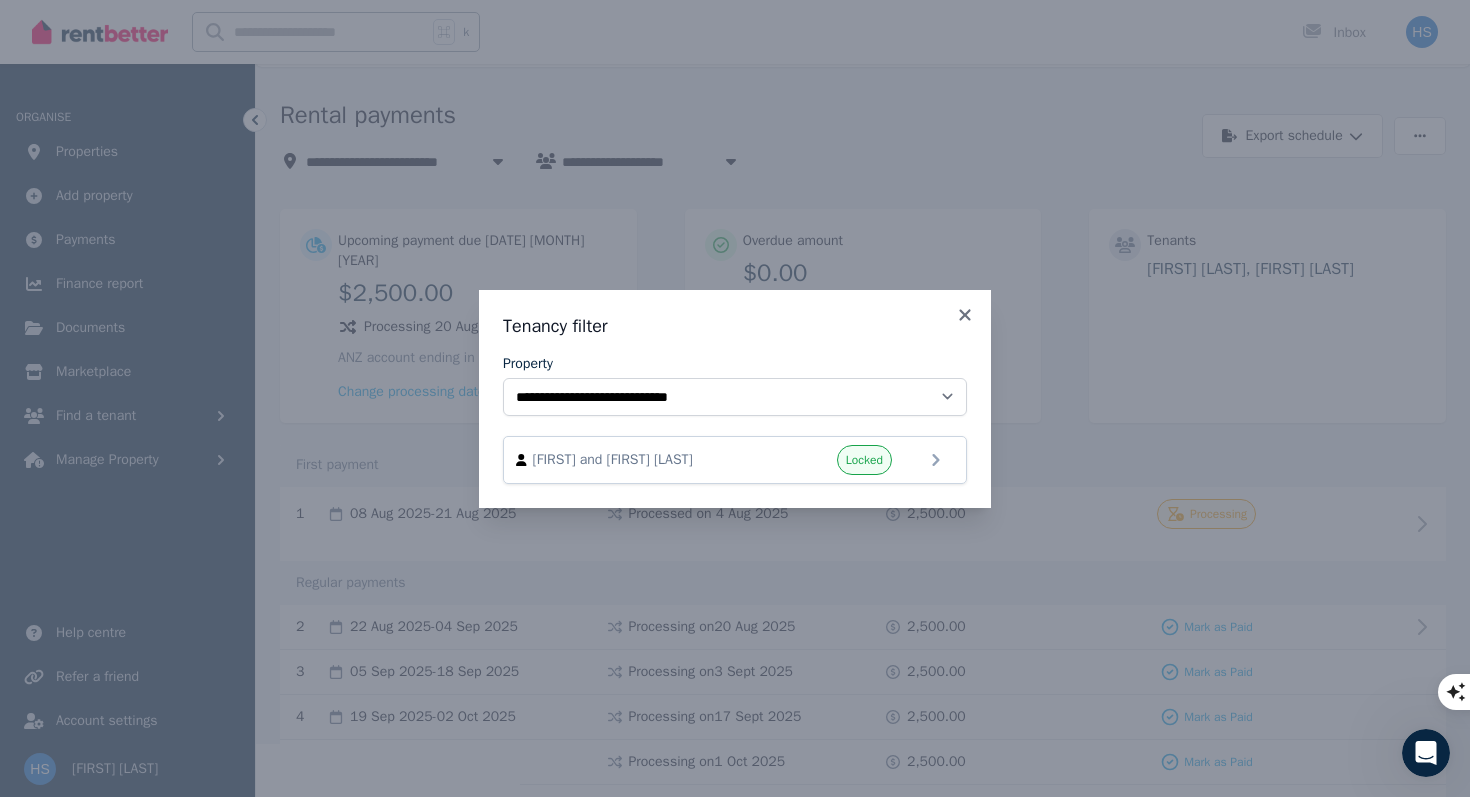 click on "**********" at bounding box center [735, 398] 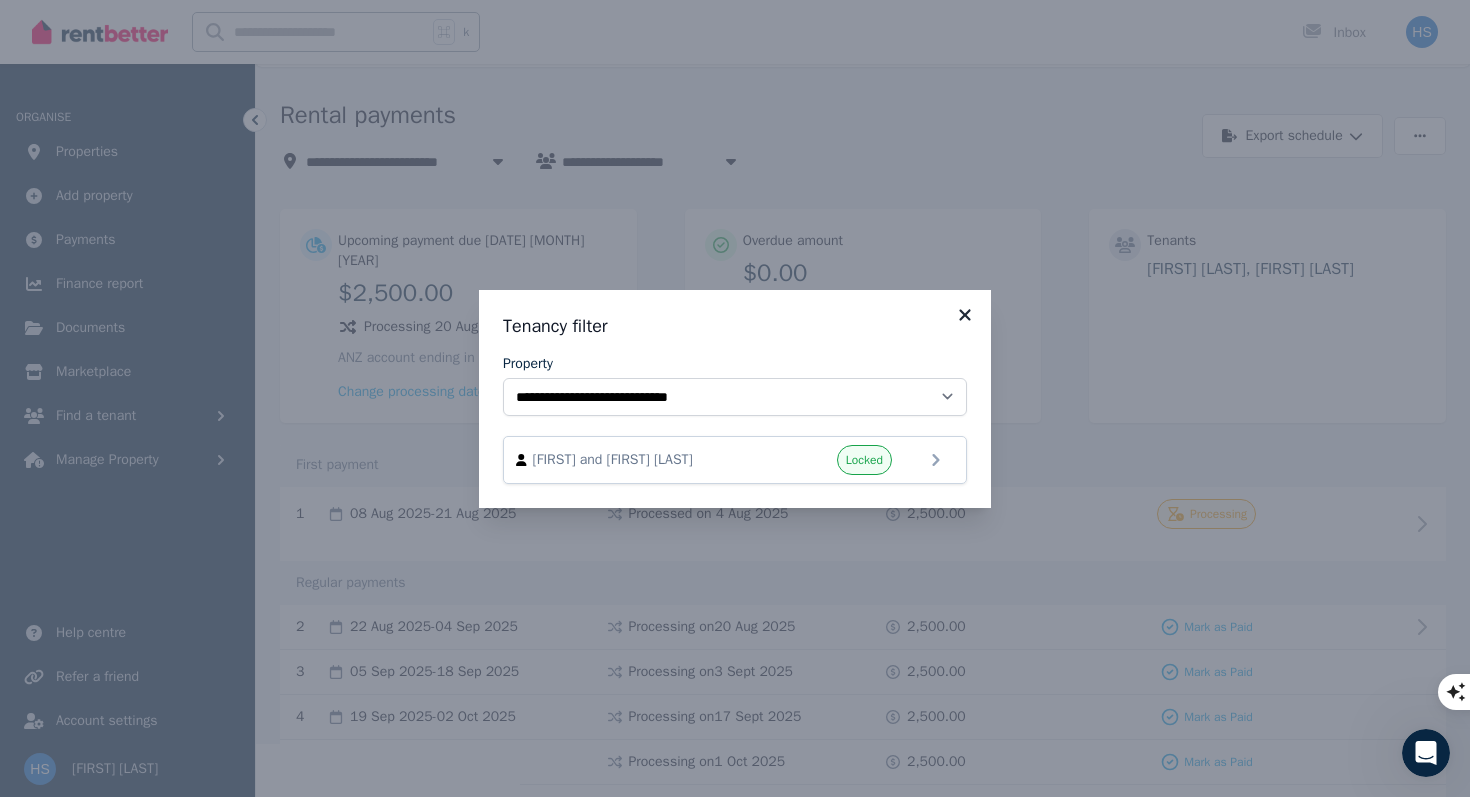 click 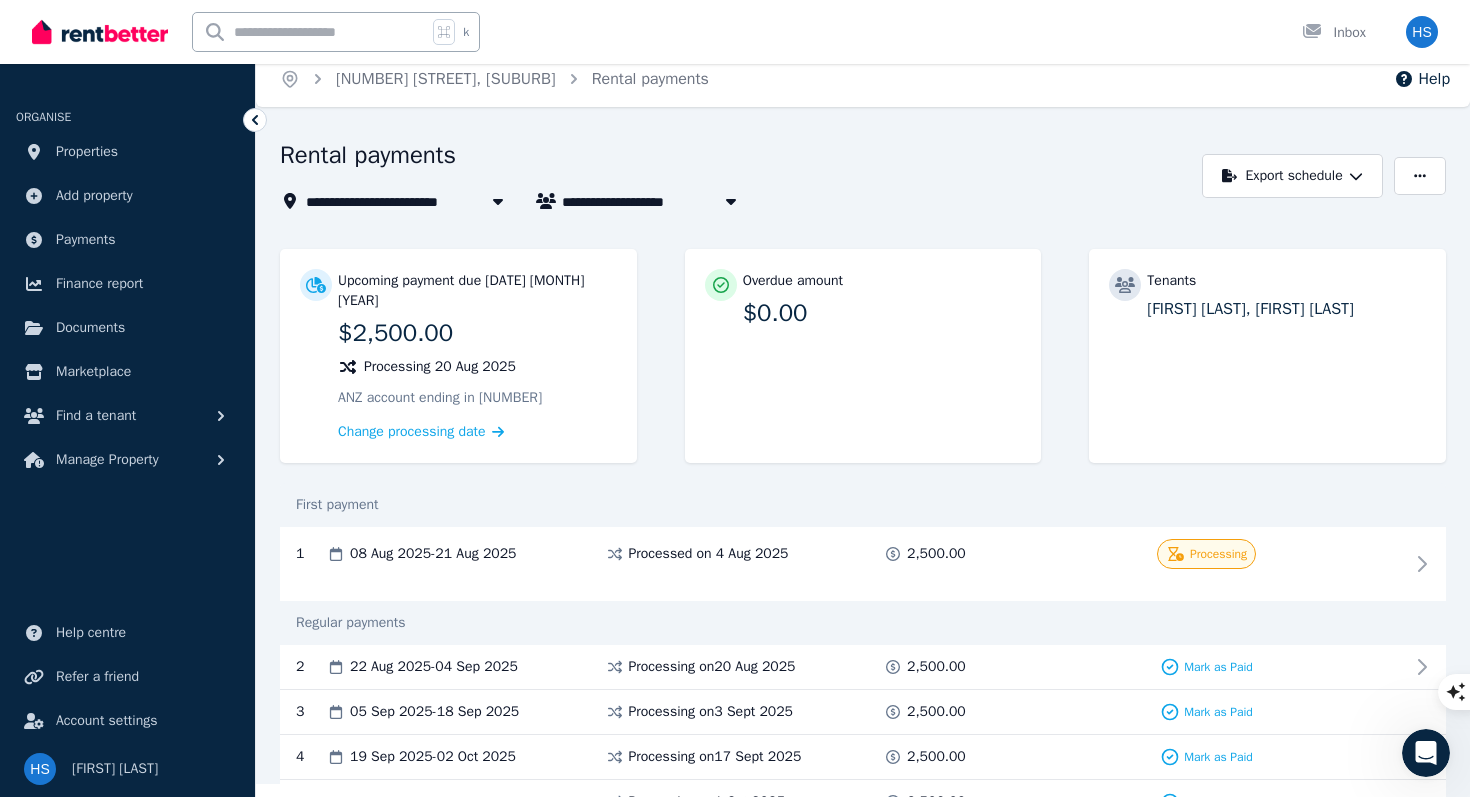 scroll, scrollTop: 0, scrollLeft: 0, axis: both 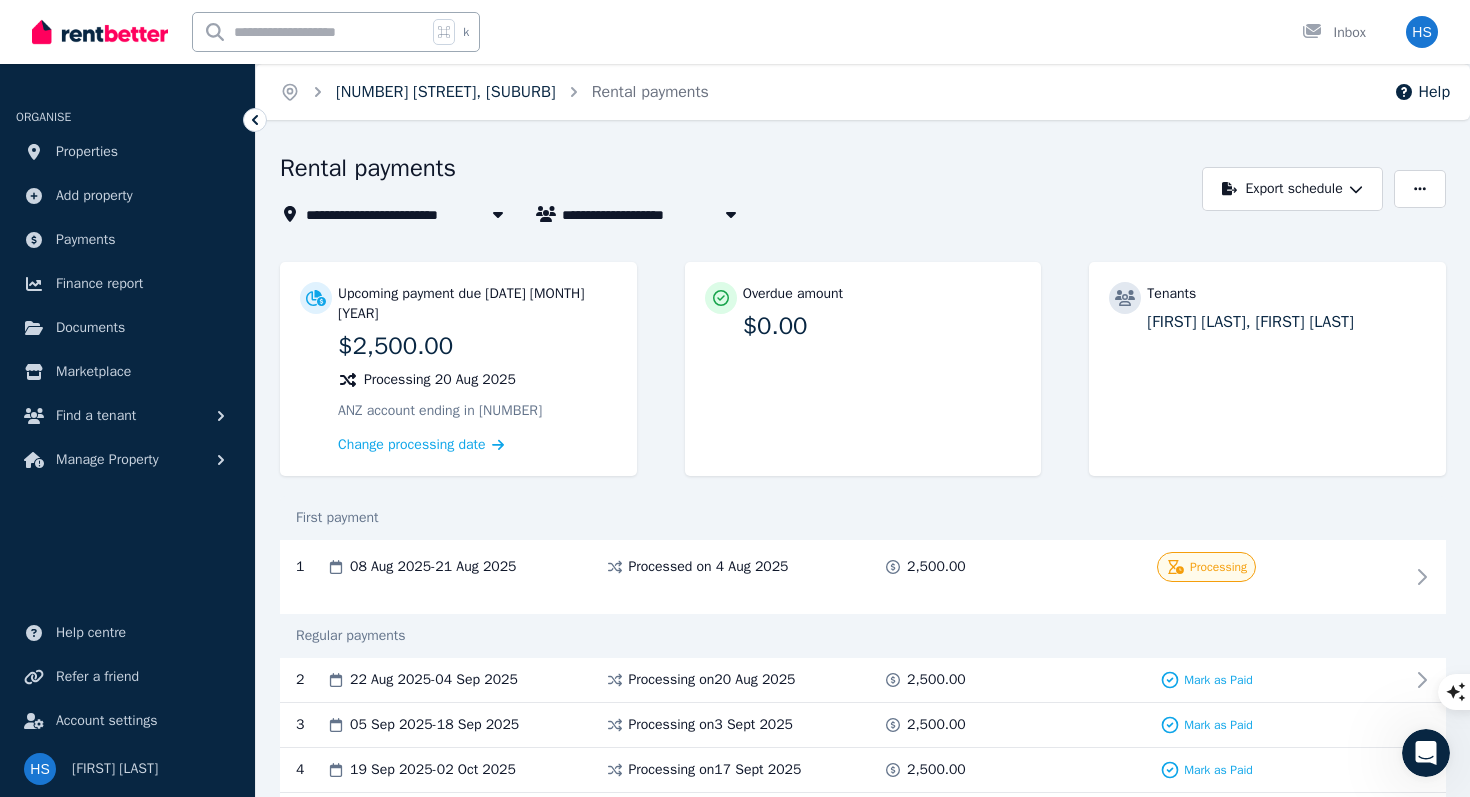 click on "[NUMBER] [STREET], [SUBURB]" at bounding box center [446, 92] 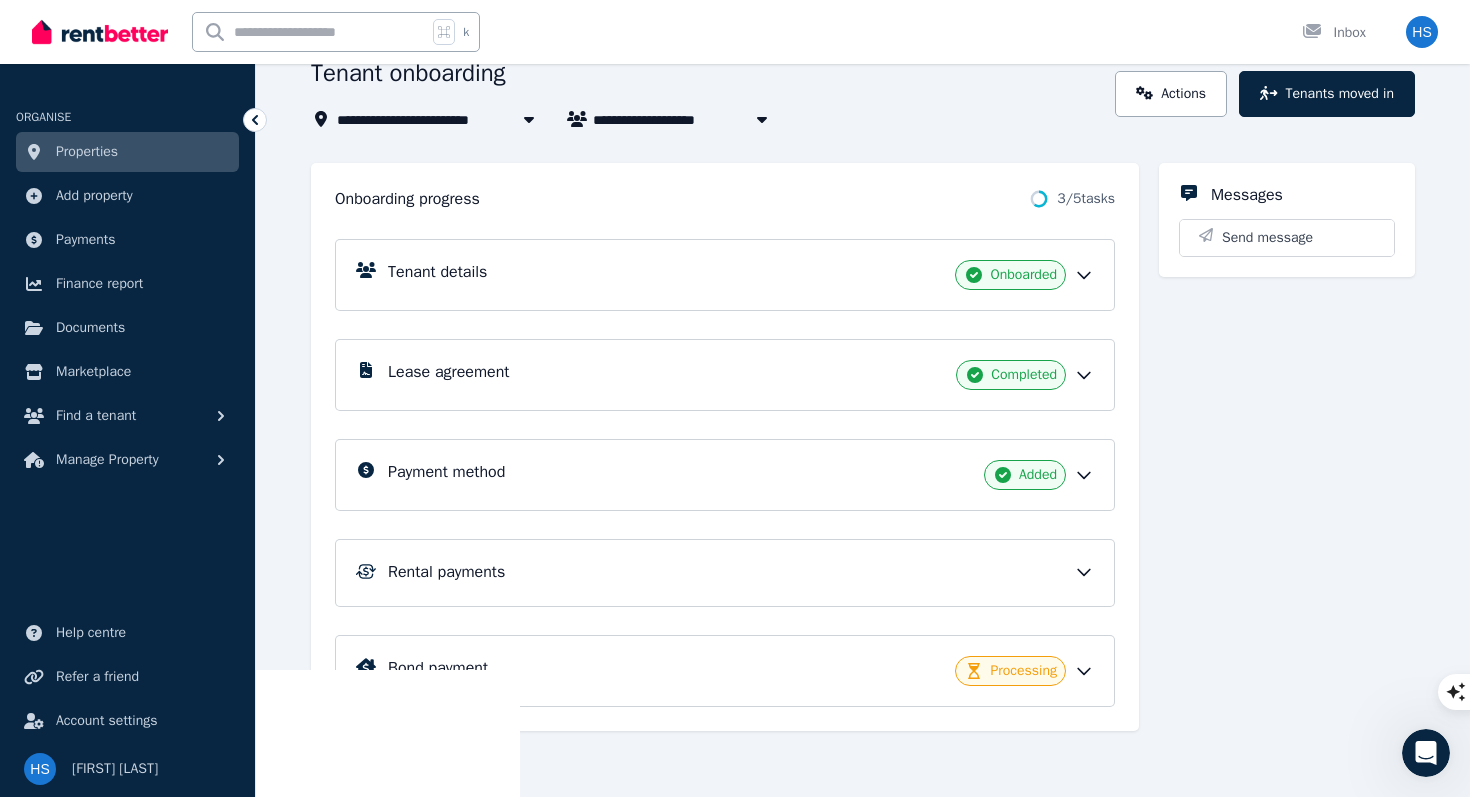 scroll, scrollTop: 129, scrollLeft: 0, axis: vertical 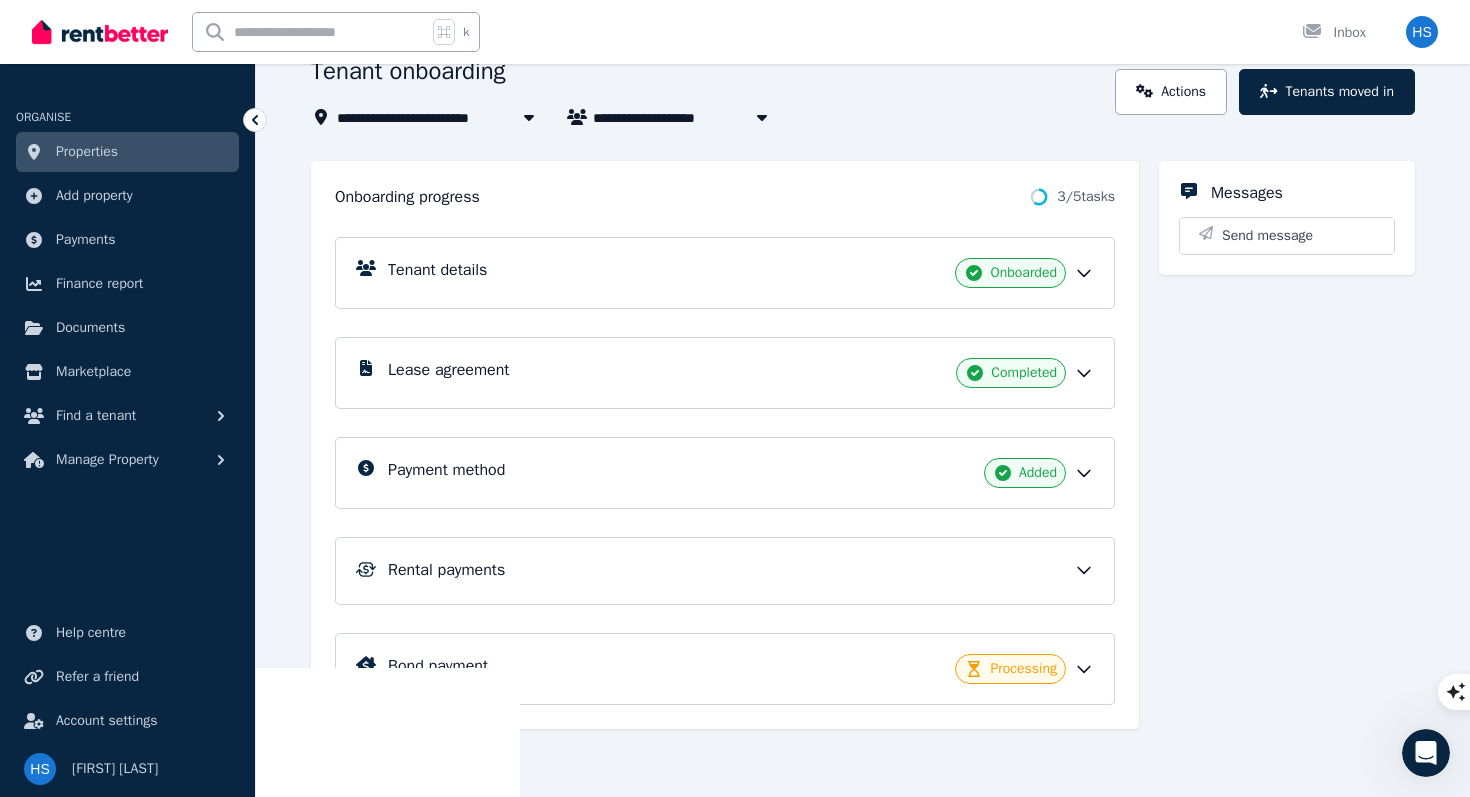 click on "Rental payments" at bounding box center [741, 570] 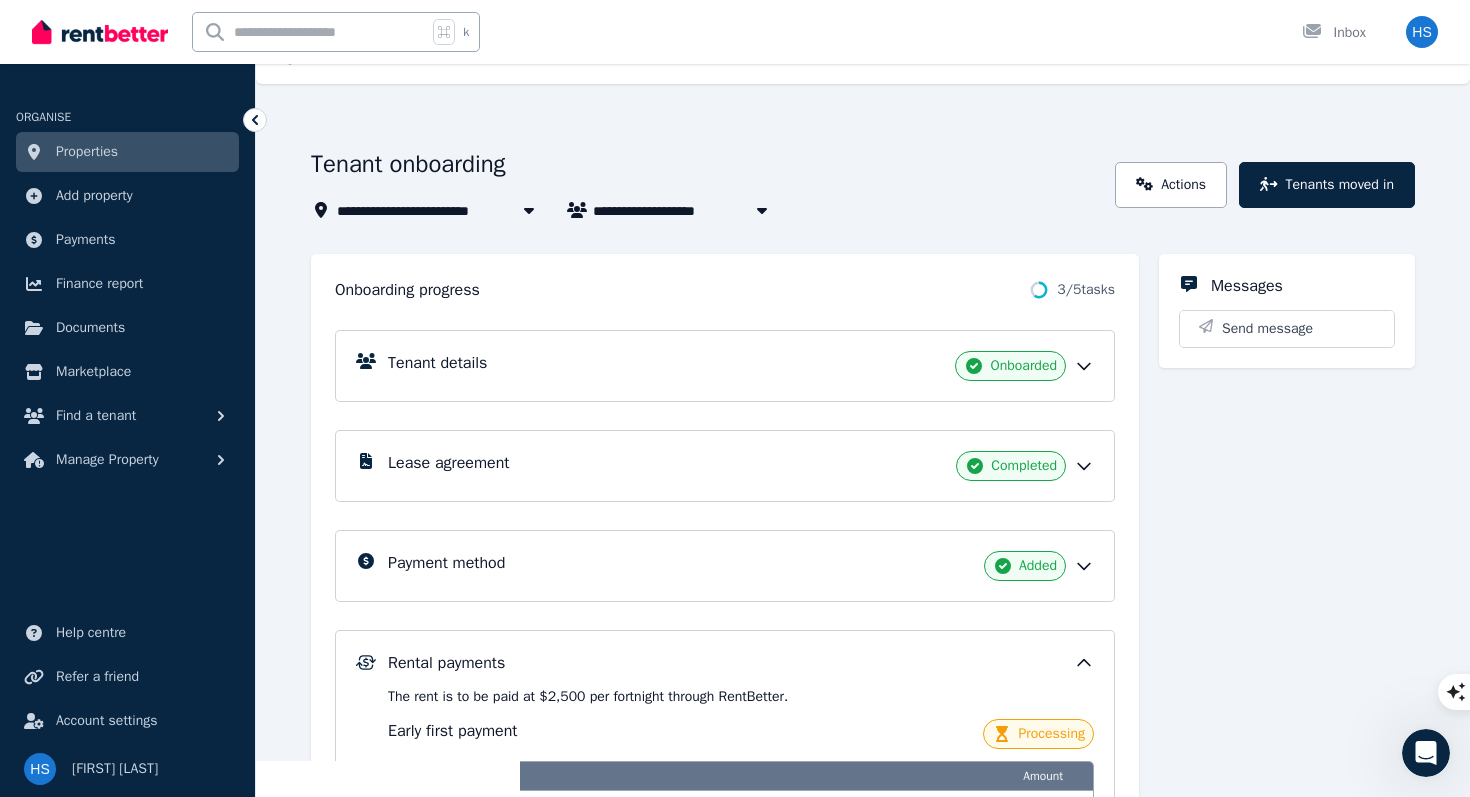 scroll, scrollTop: 0, scrollLeft: 0, axis: both 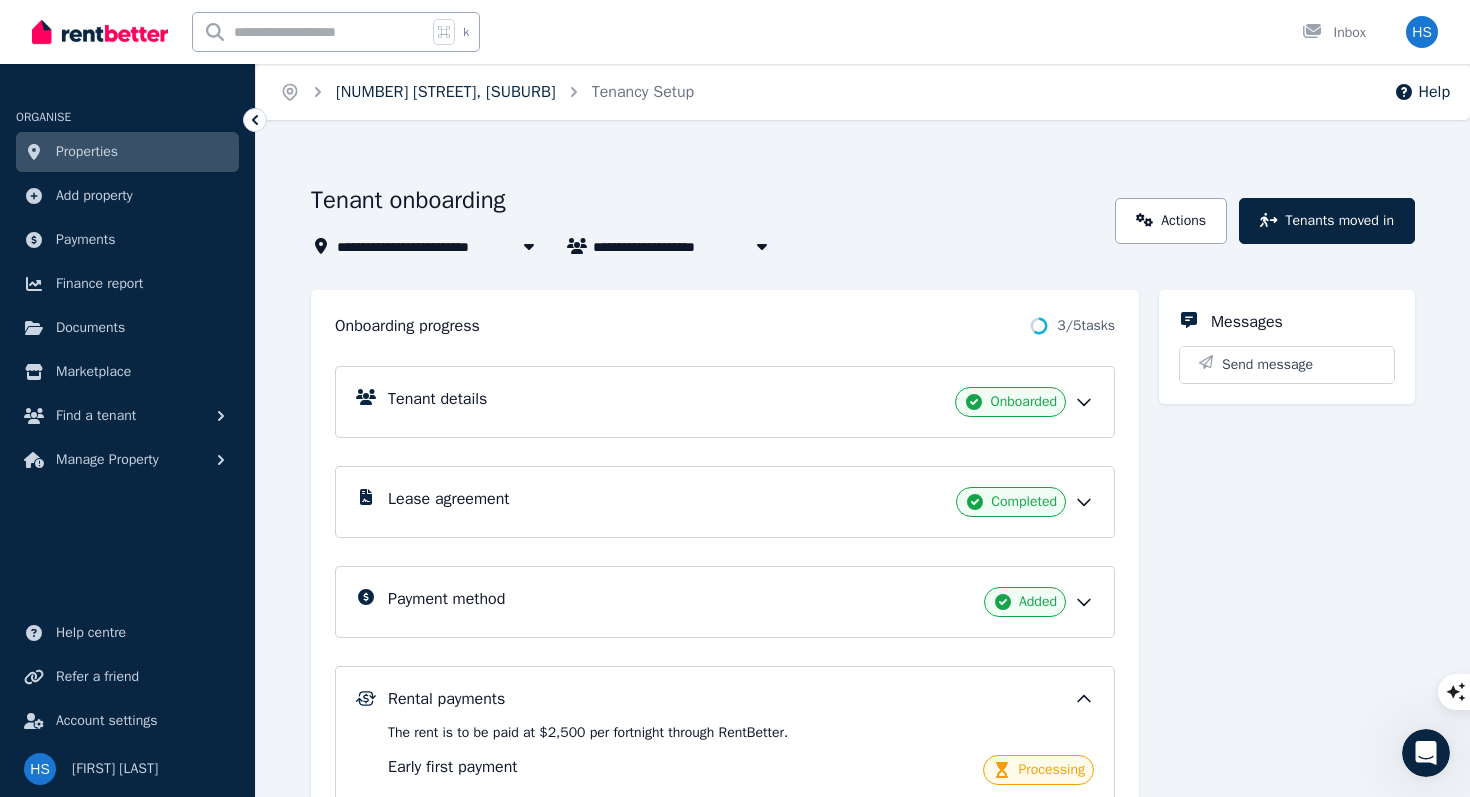 click on "[NUMBER] [STREET], [SUBURB]" at bounding box center [446, 92] 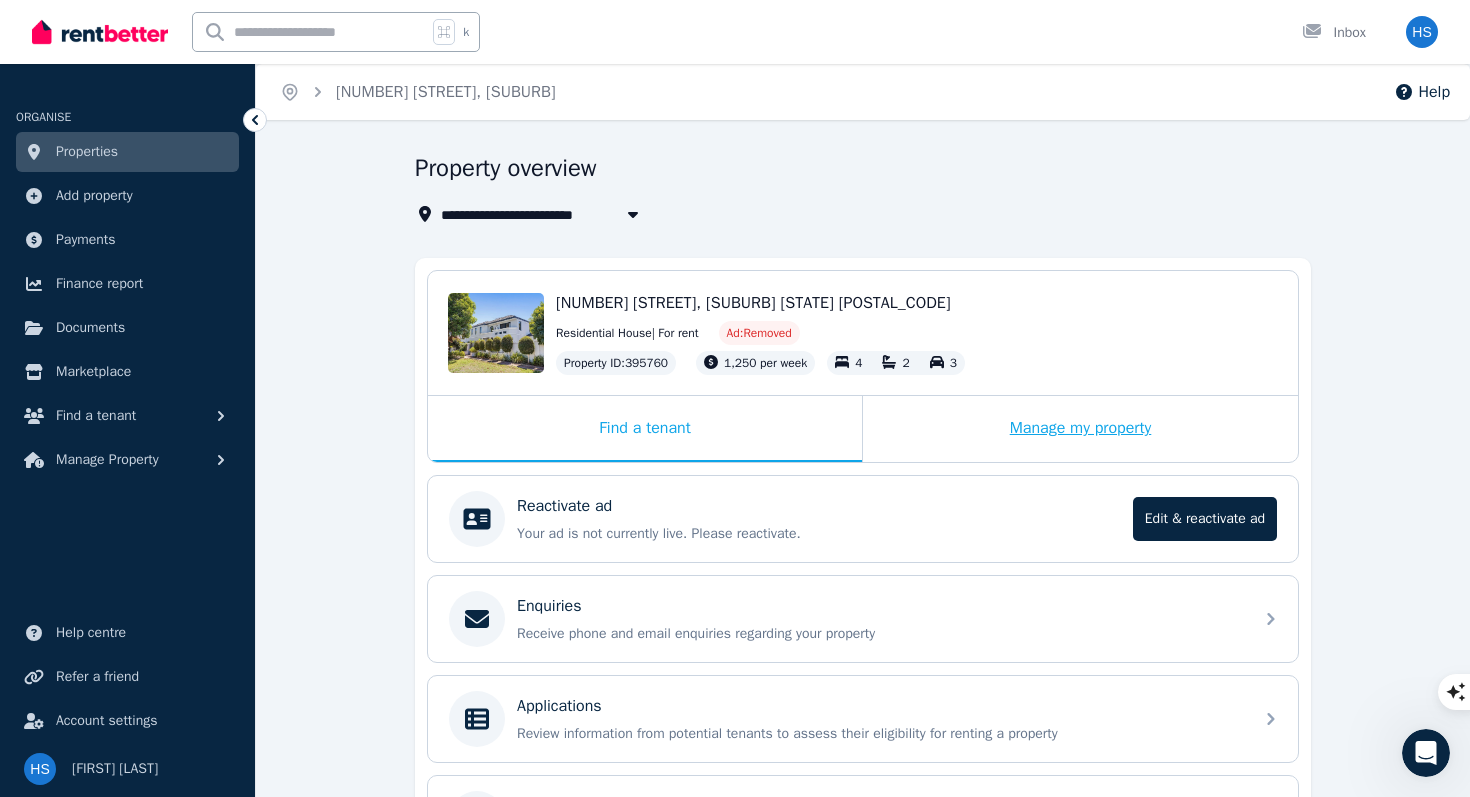 click on "Manage my property" at bounding box center (1080, 429) 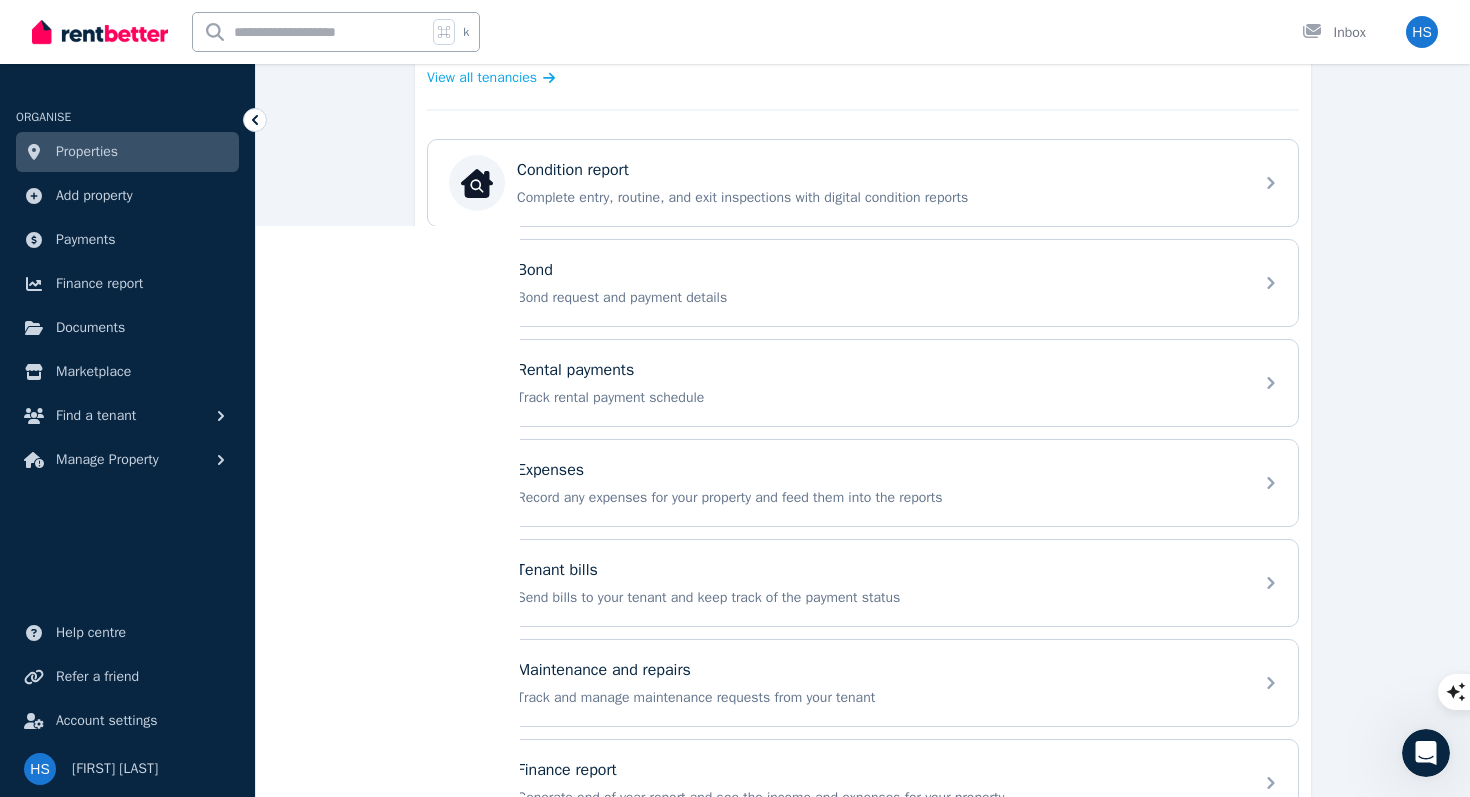 scroll, scrollTop: 623, scrollLeft: 0, axis: vertical 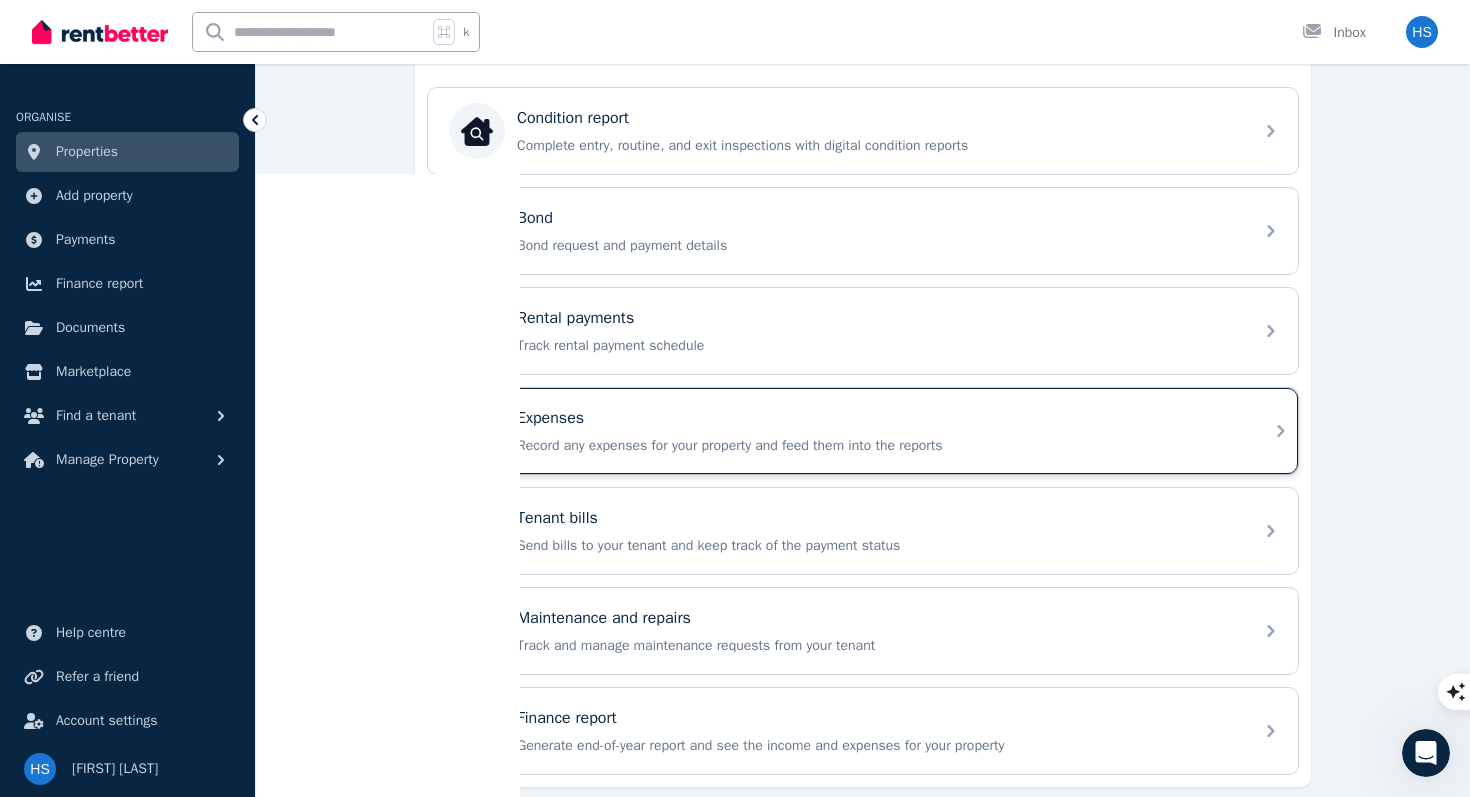 click on "Expenses Record any expenses for your property and feed them into the reports" at bounding box center [863, 431] 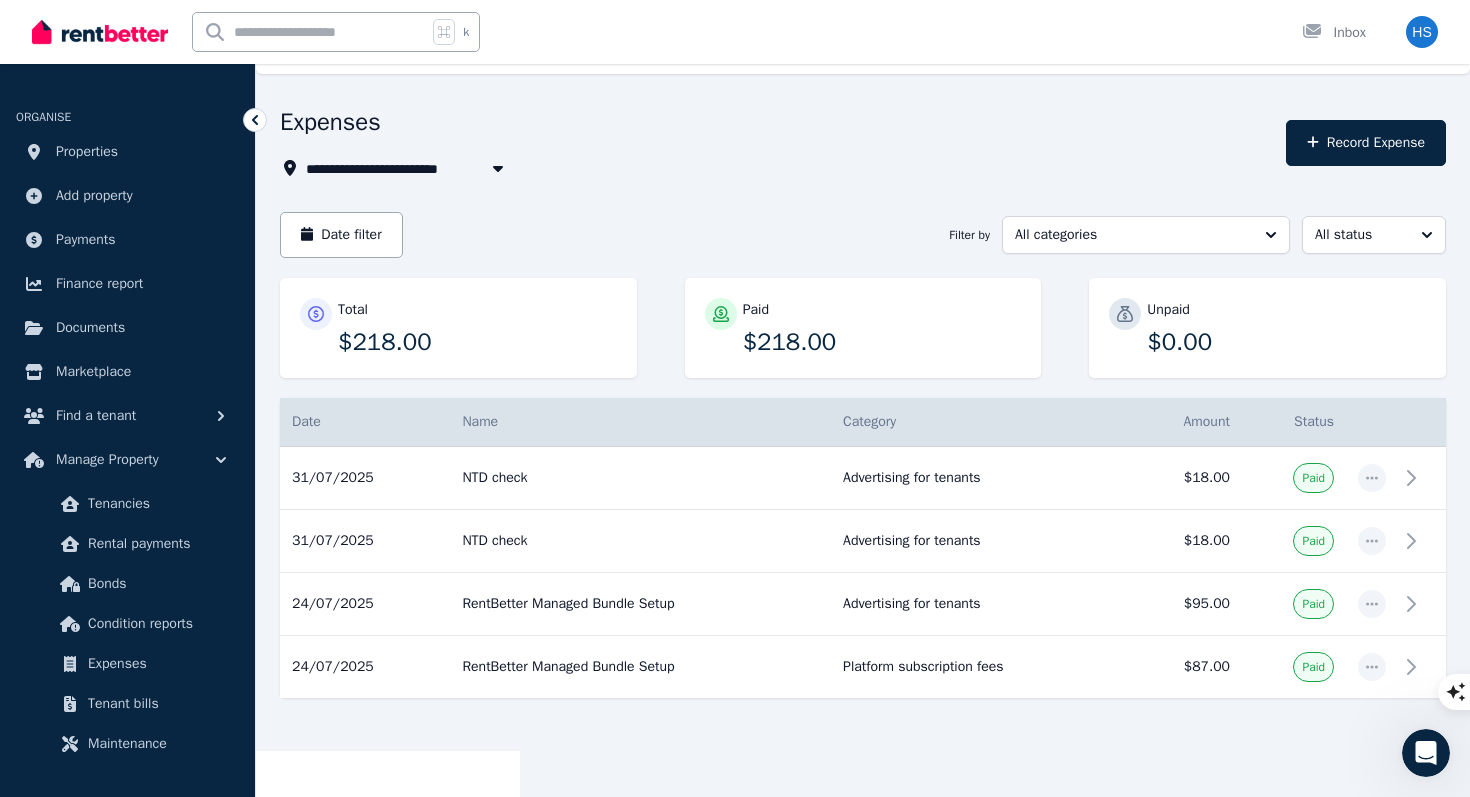 scroll, scrollTop: 55, scrollLeft: 0, axis: vertical 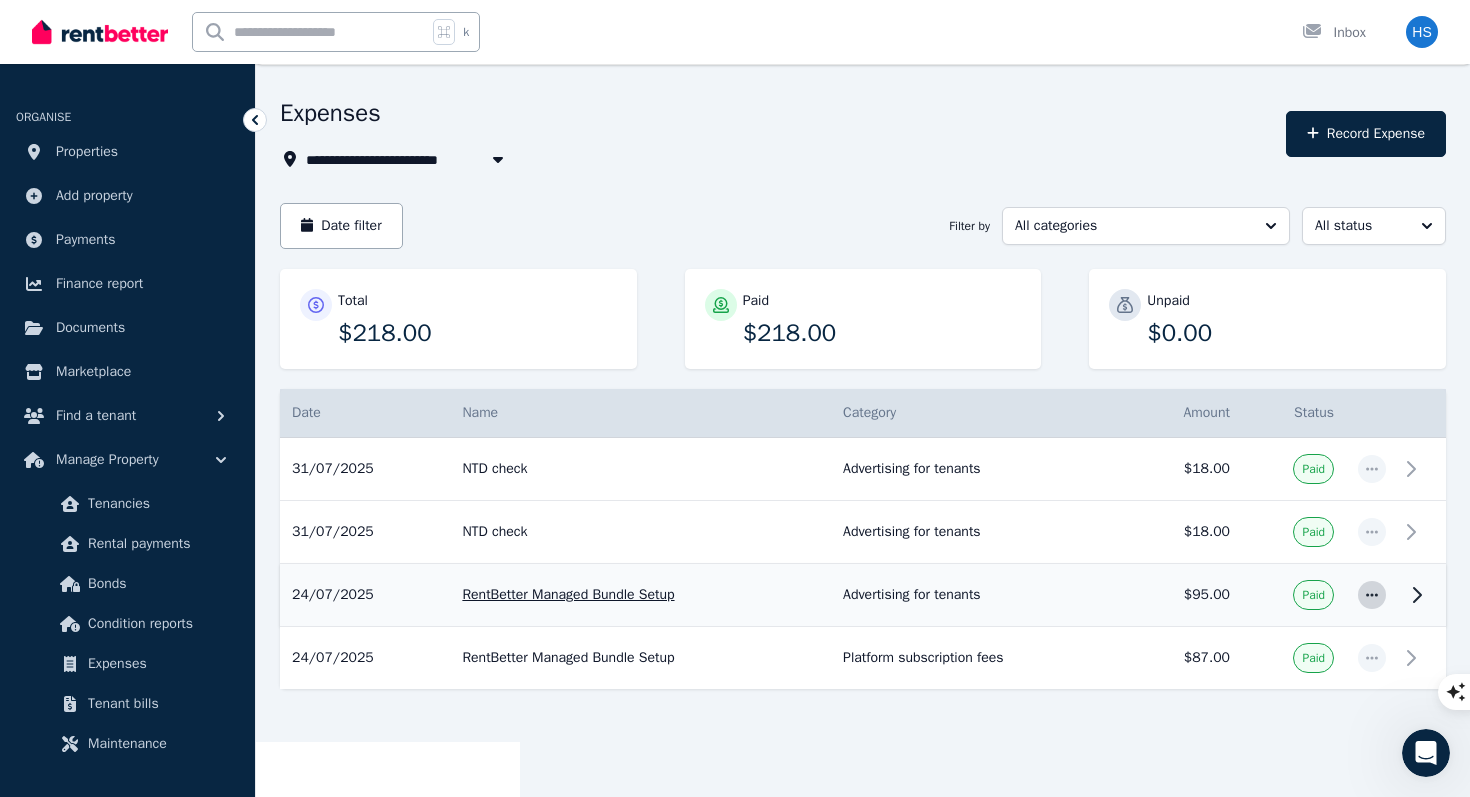 click 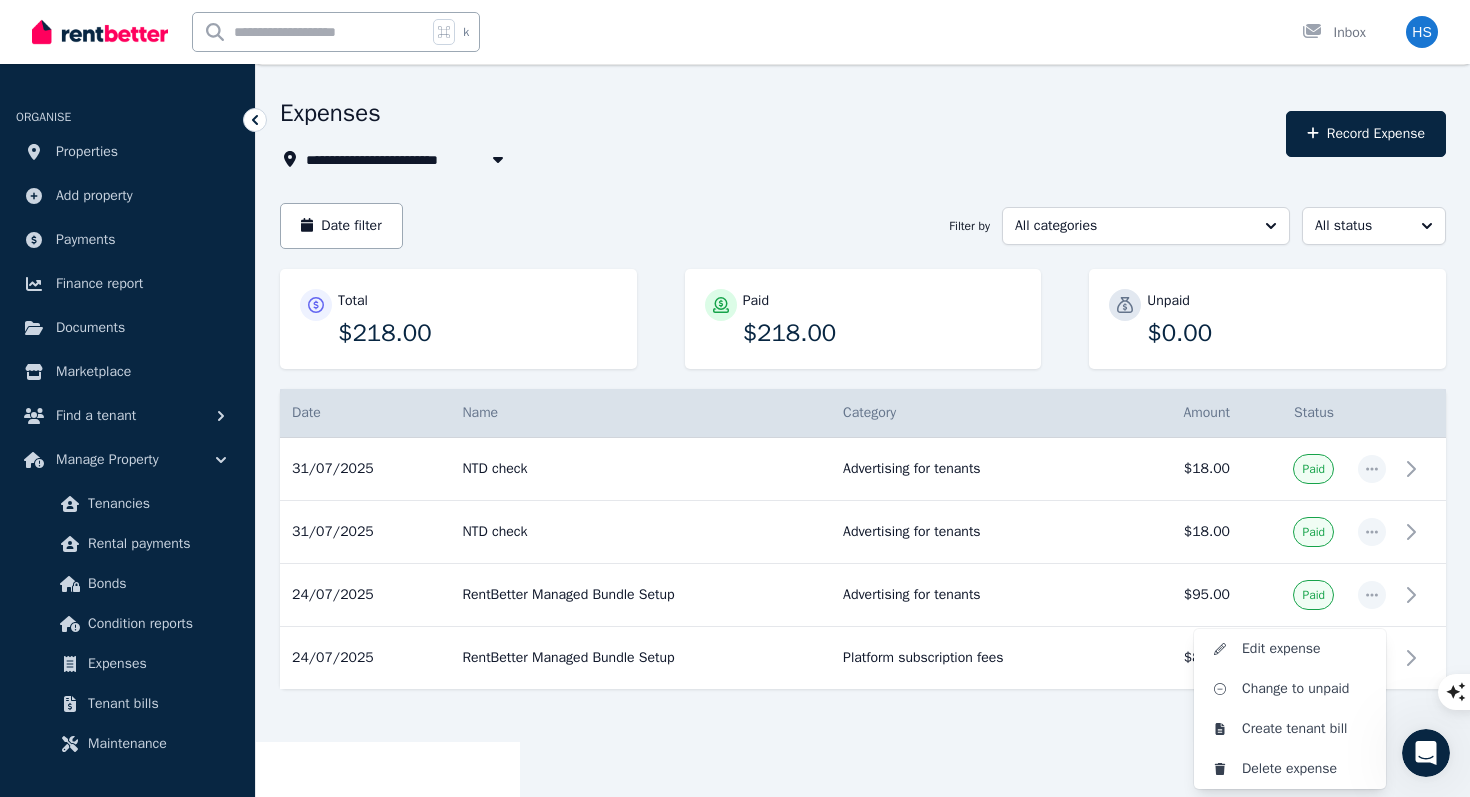 click at bounding box center [863, 743] 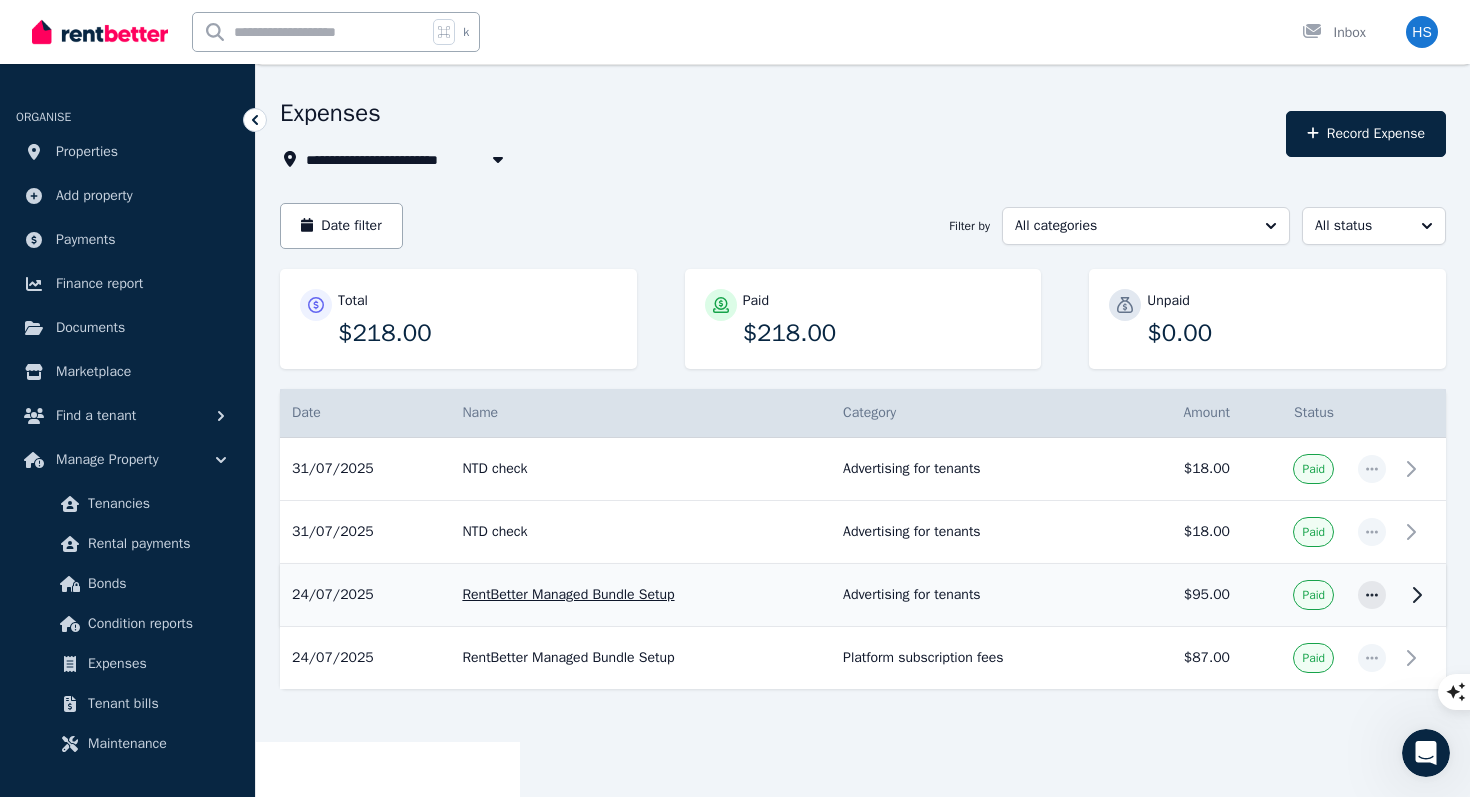 click 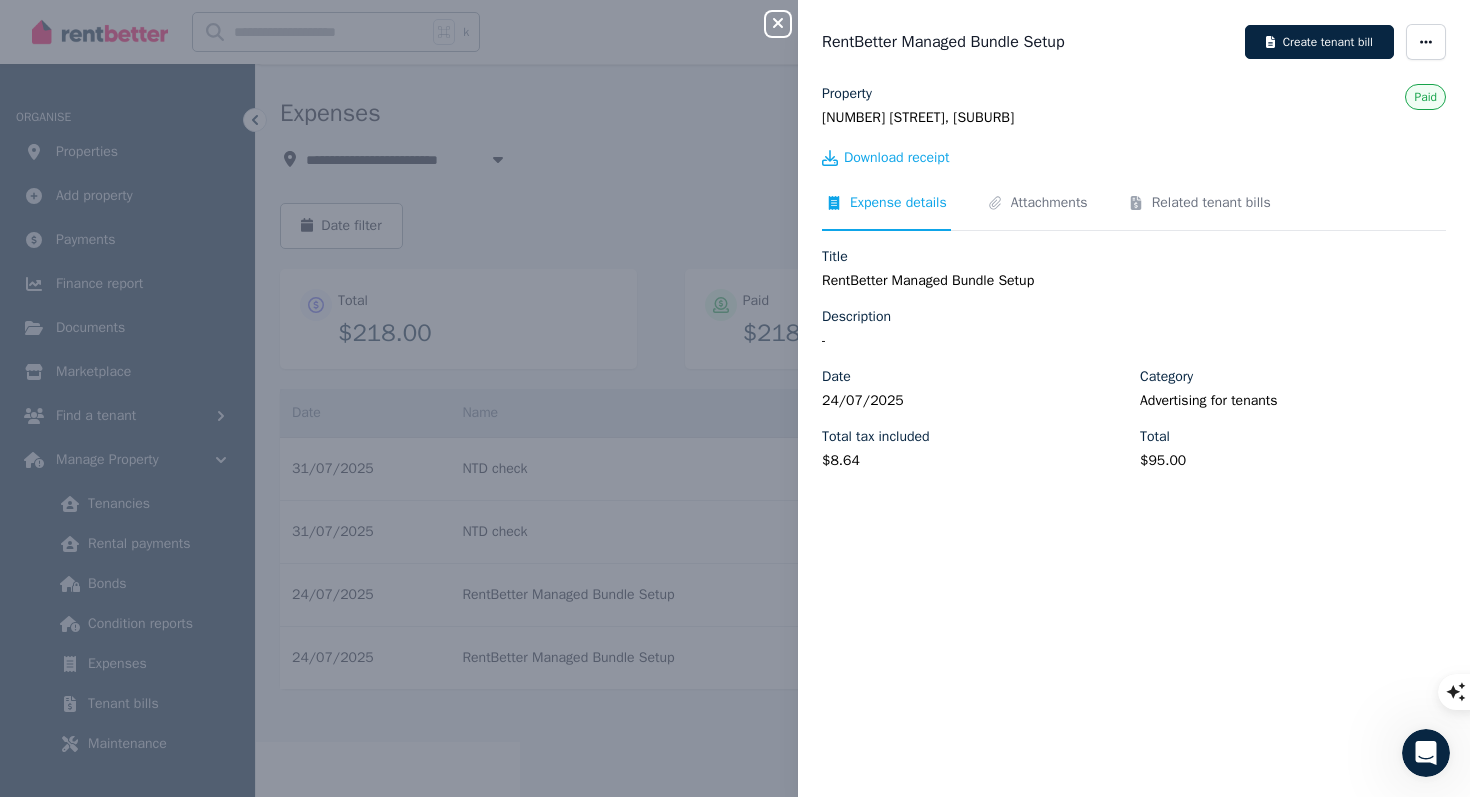 click on "Close panel RentBetter Managed Bundle Setup Create tenant bill Property [NUMBER] [STREET], [SUBURB] Paid Download receipt Expense details Attachments Related tenant bills Title RentBetter Managed Bundle Setup Description - Date [DATE]/[MONTH]/[YEAR] Category Advertising for tenants Total tax included $[PRICE] Total $[PRICE]" at bounding box center [735, 398] 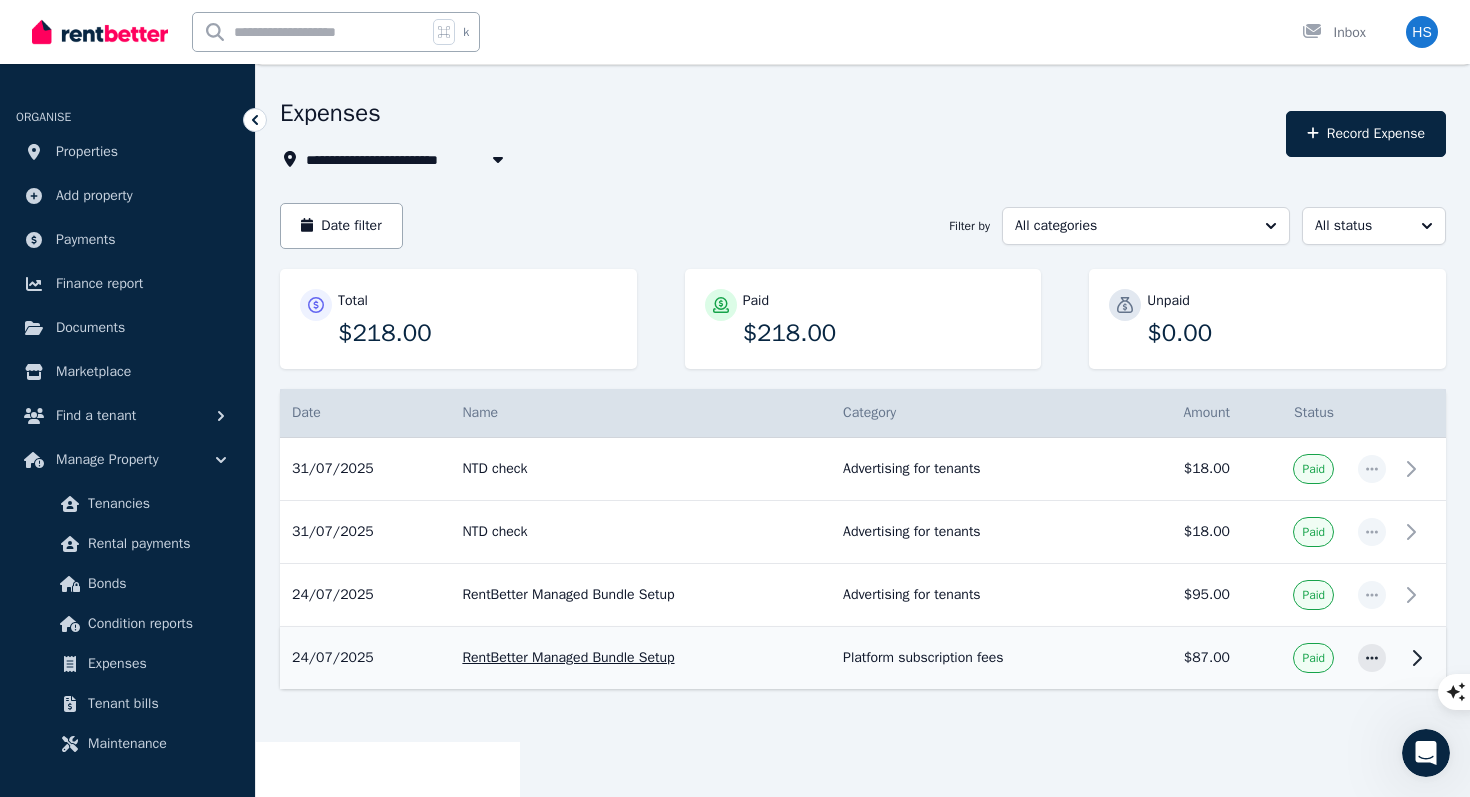 click 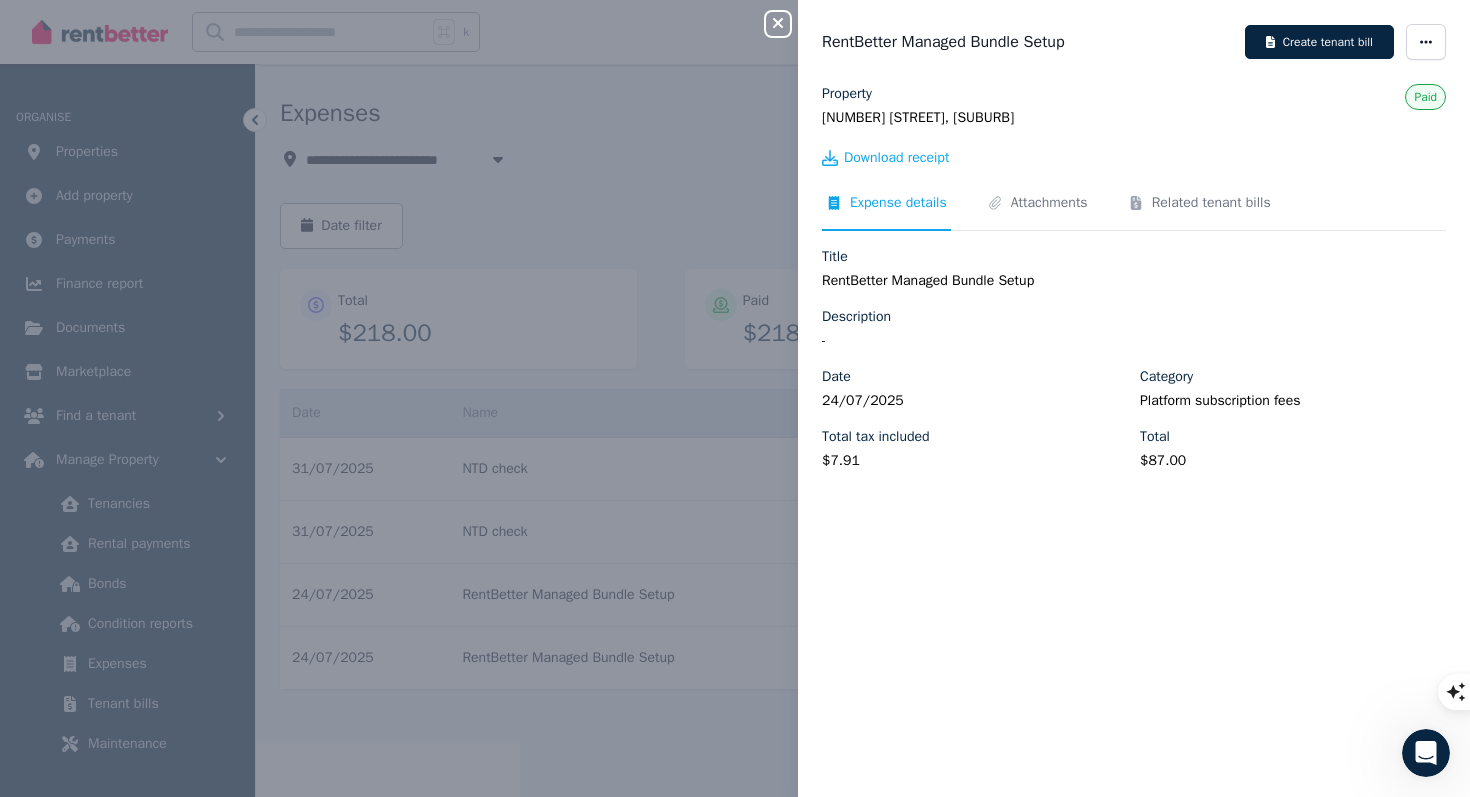 click on "Close panel RentBetter Managed Bundle Setup Create tenant bill Property [NUMBER] [STREET], [SUBURB] Paid Download receipt Expense details Attachments Related tenant bills Title RentBetter Managed Bundle Setup Description - Date [DATE]/[MONTH]/[YEAR] Category Platform subscription fees Total tax included $[PRICE] Total $[PRICE]" at bounding box center (735, 398) 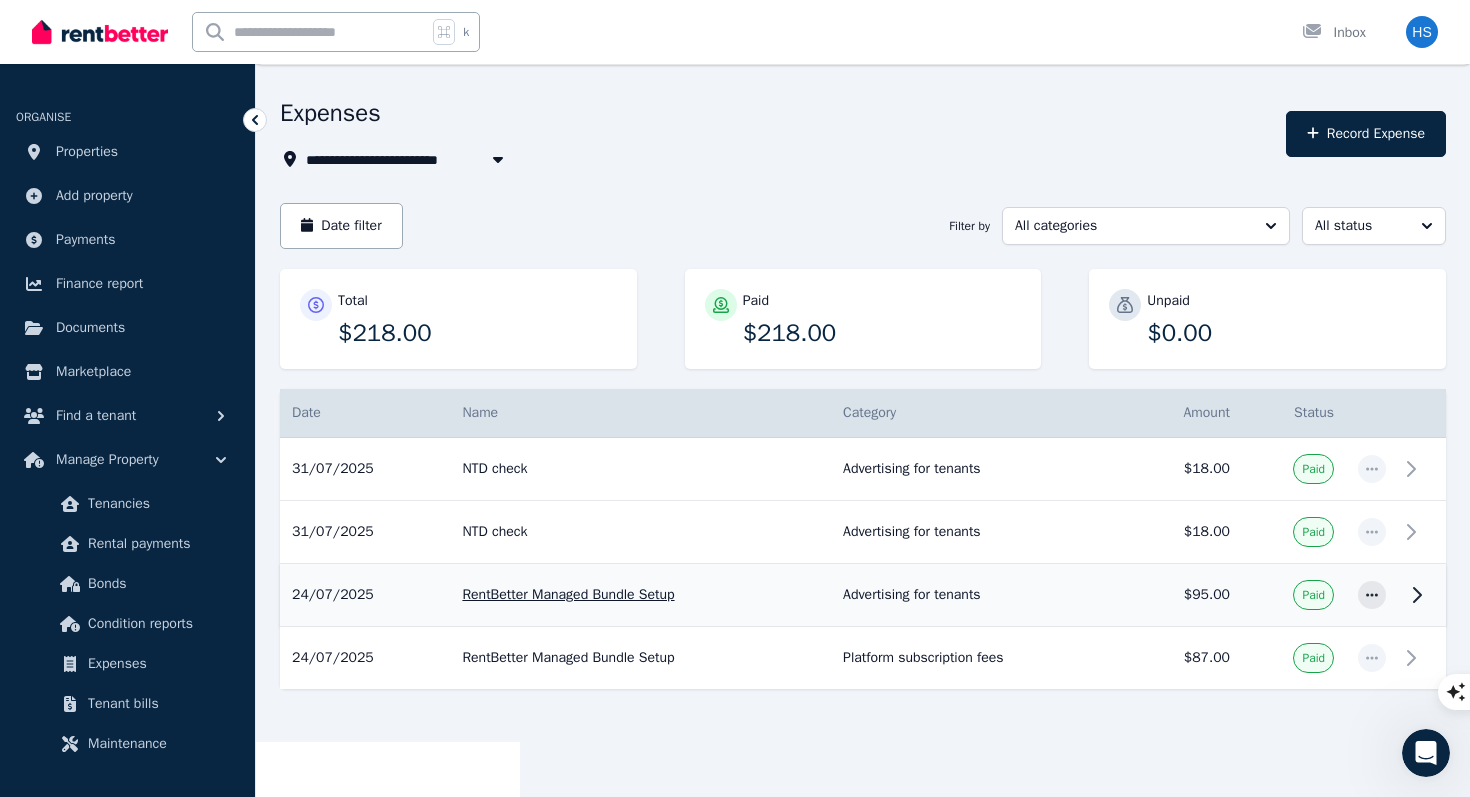 click 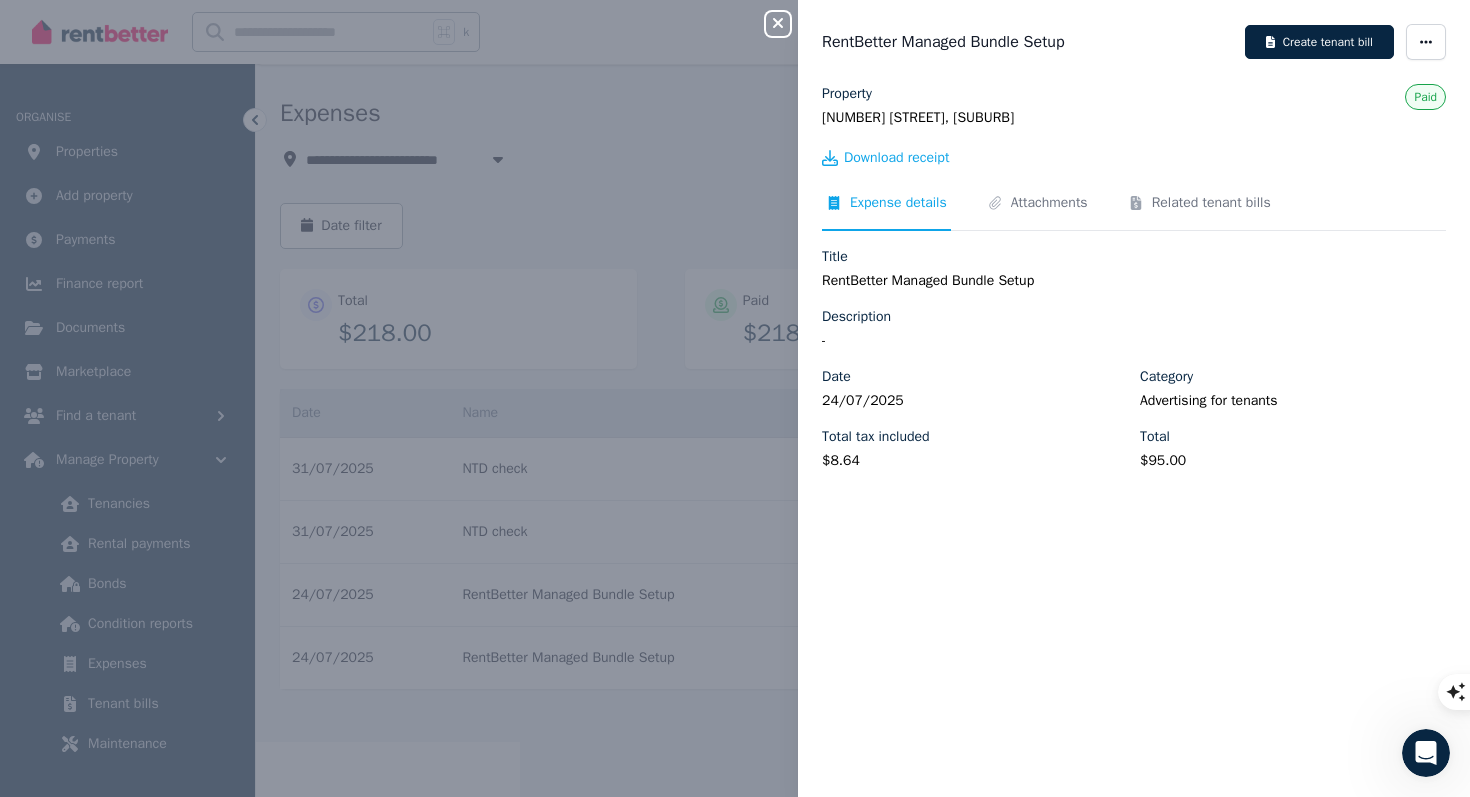 click on "Close panel RentBetter Managed Bundle Setup Create tenant bill Property [NUMBER] [STREET], [SUBURB] Paid Download receipt Expense details Attachments Related tenant bills Title RentBetter Managed Bundle Setup Description - Date [DATE]/[MONTH]/[YEAR] Category Advertising for tenants Total tax included $[PRICE] Total $[PRICE]" at bounding box center (735, 398) 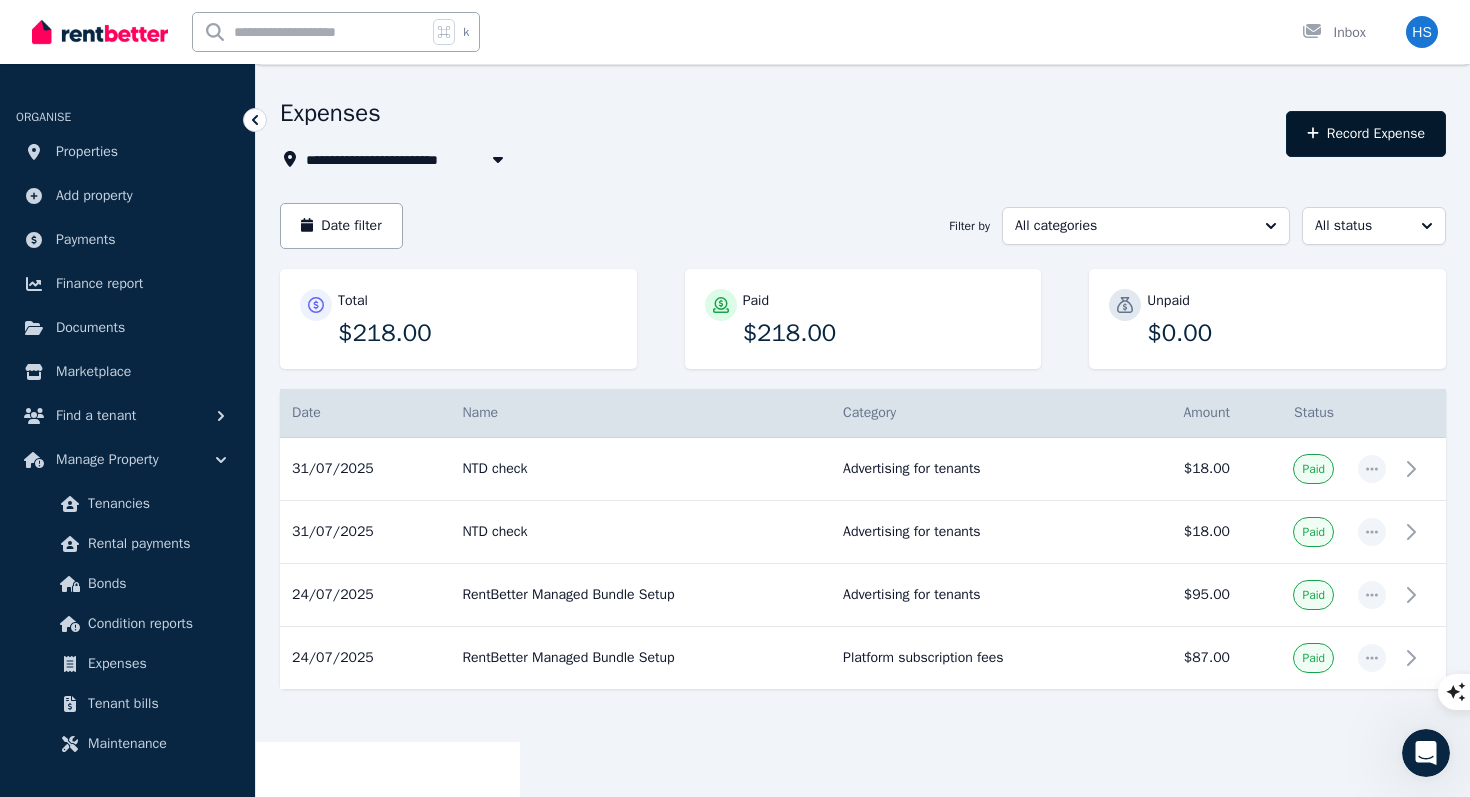 click on "Record Expense" at bounding box center (1366, 134) 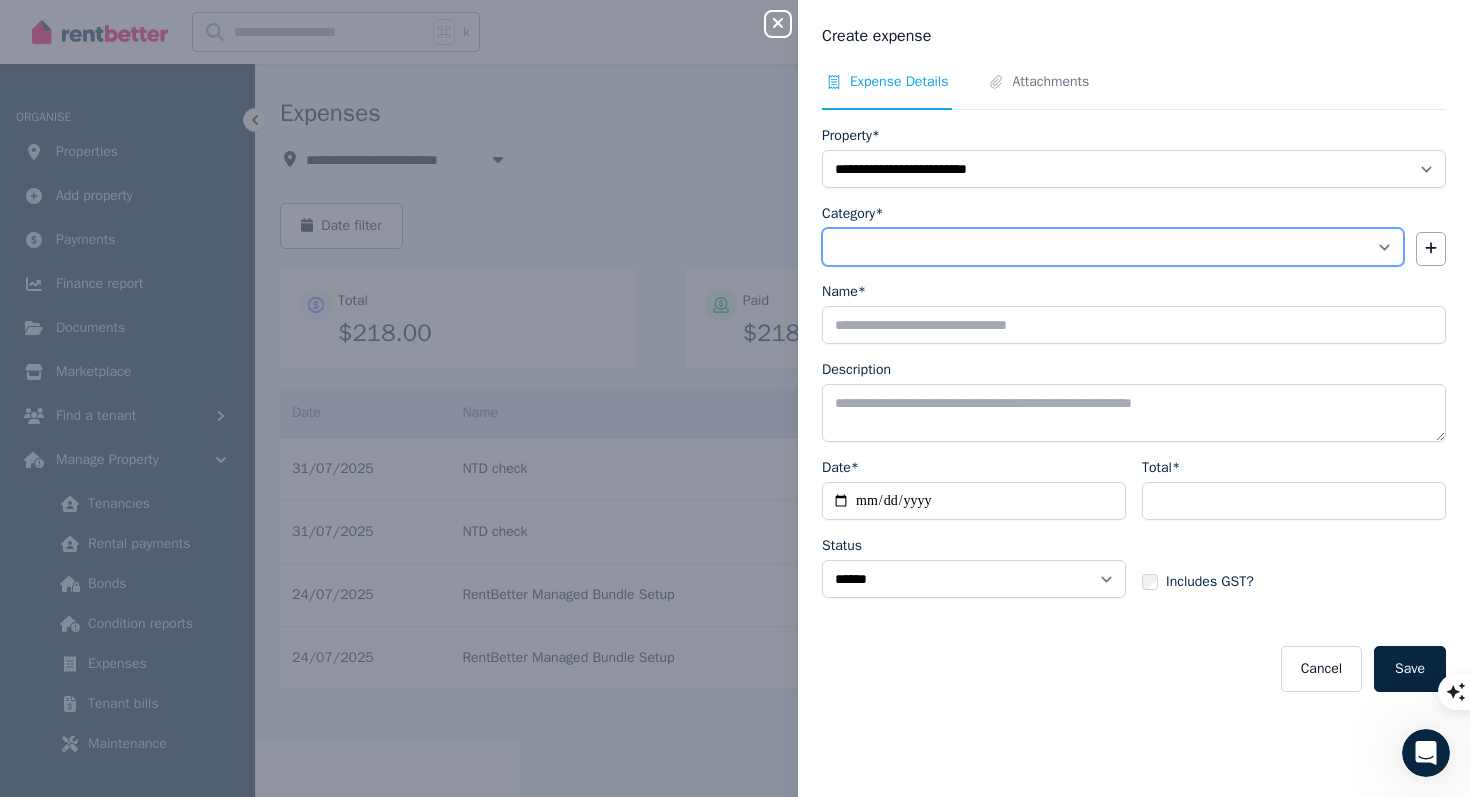 click on "**********" at bounding box center [1113, 247] 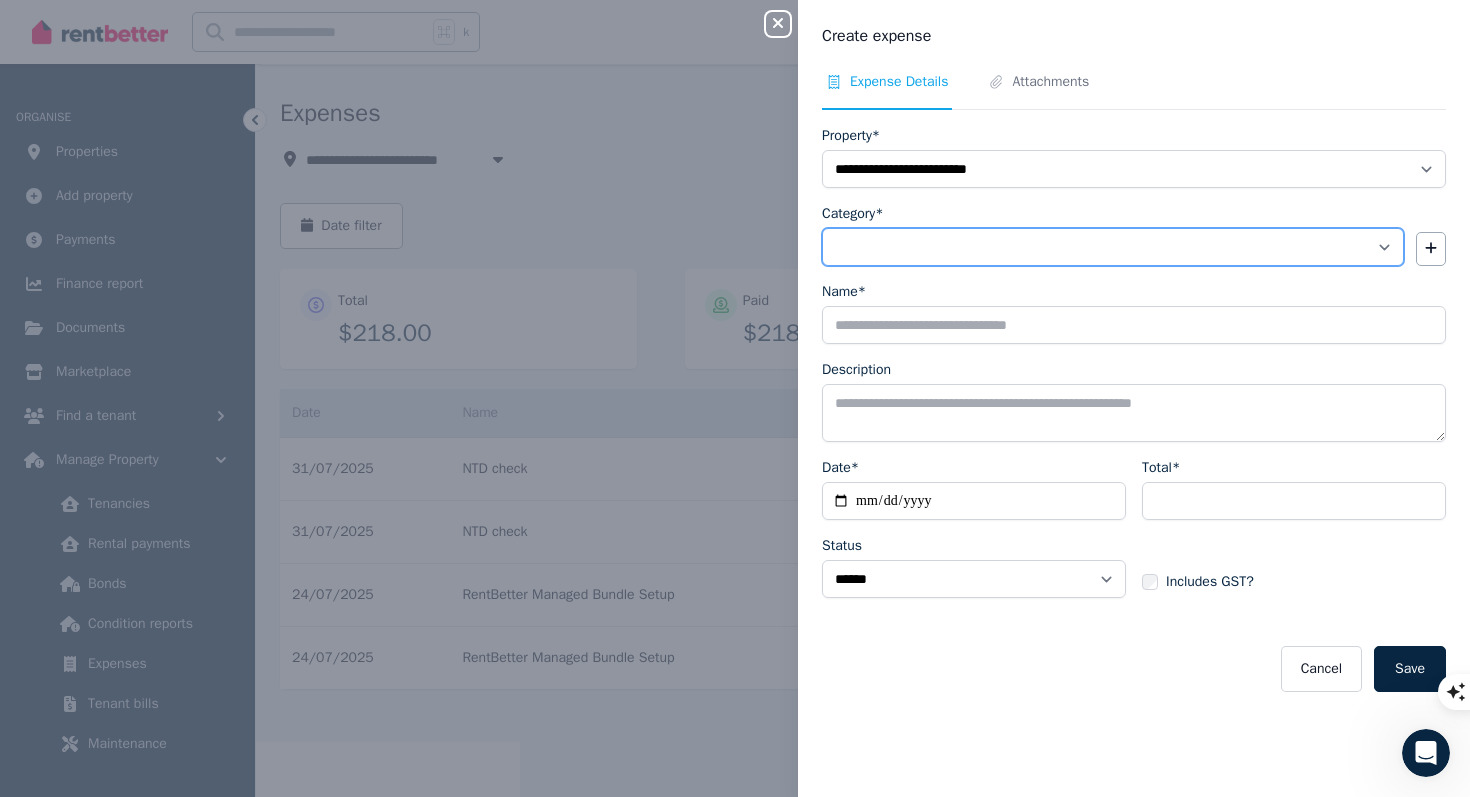 select on "**********" 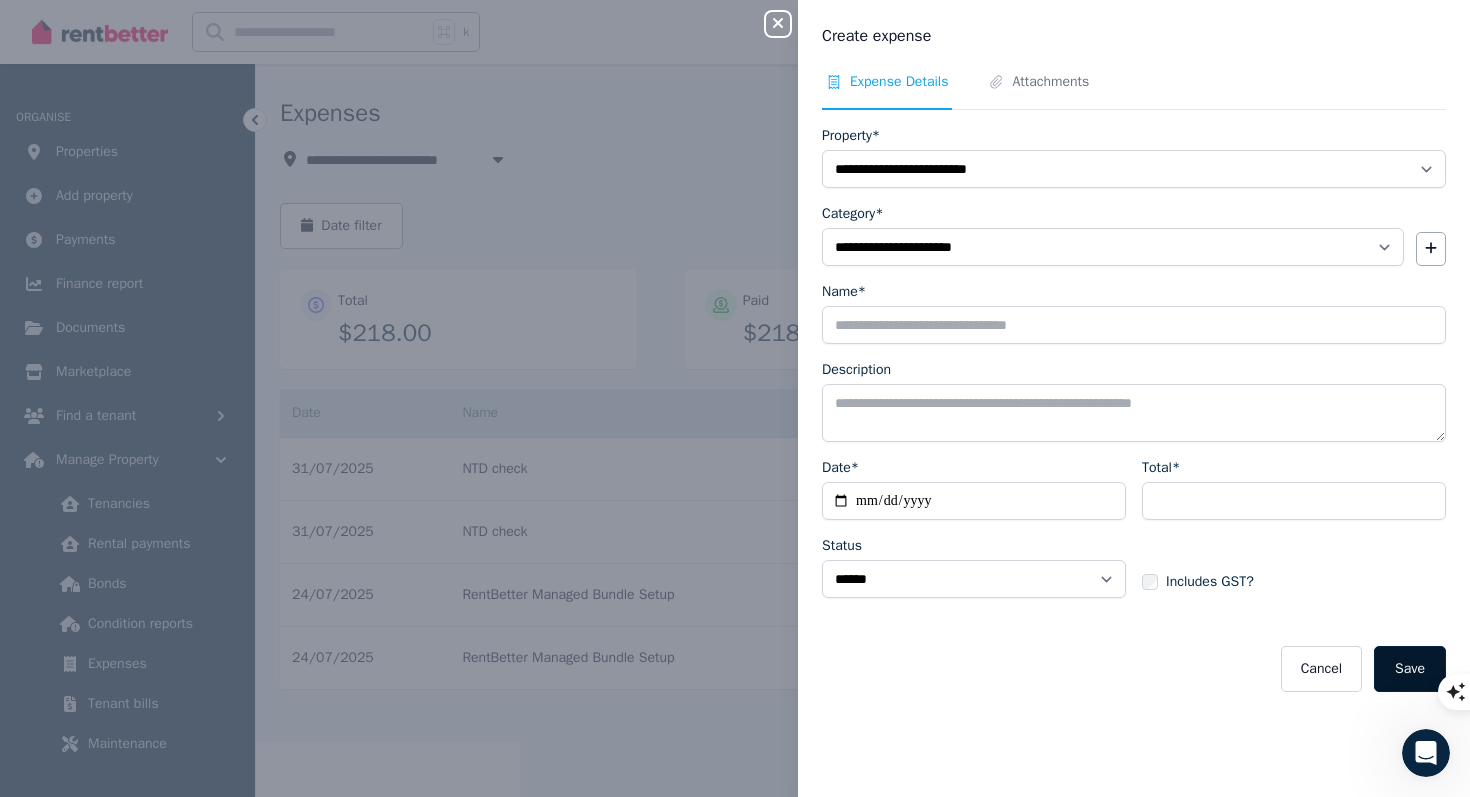 click on "Save" at bounding box center [1410, 669] 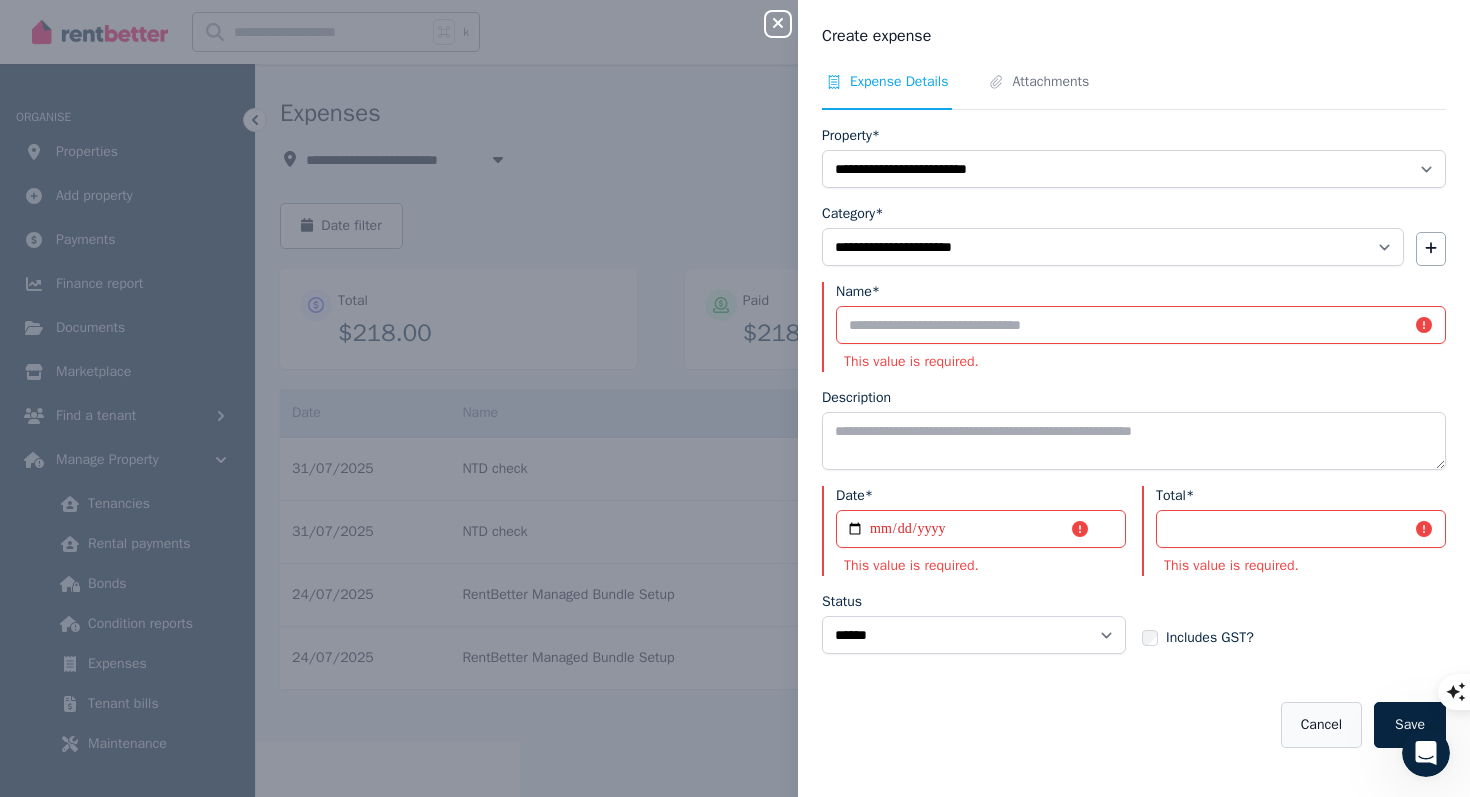 click on "Cancel" at bounding box center [1321, 725] 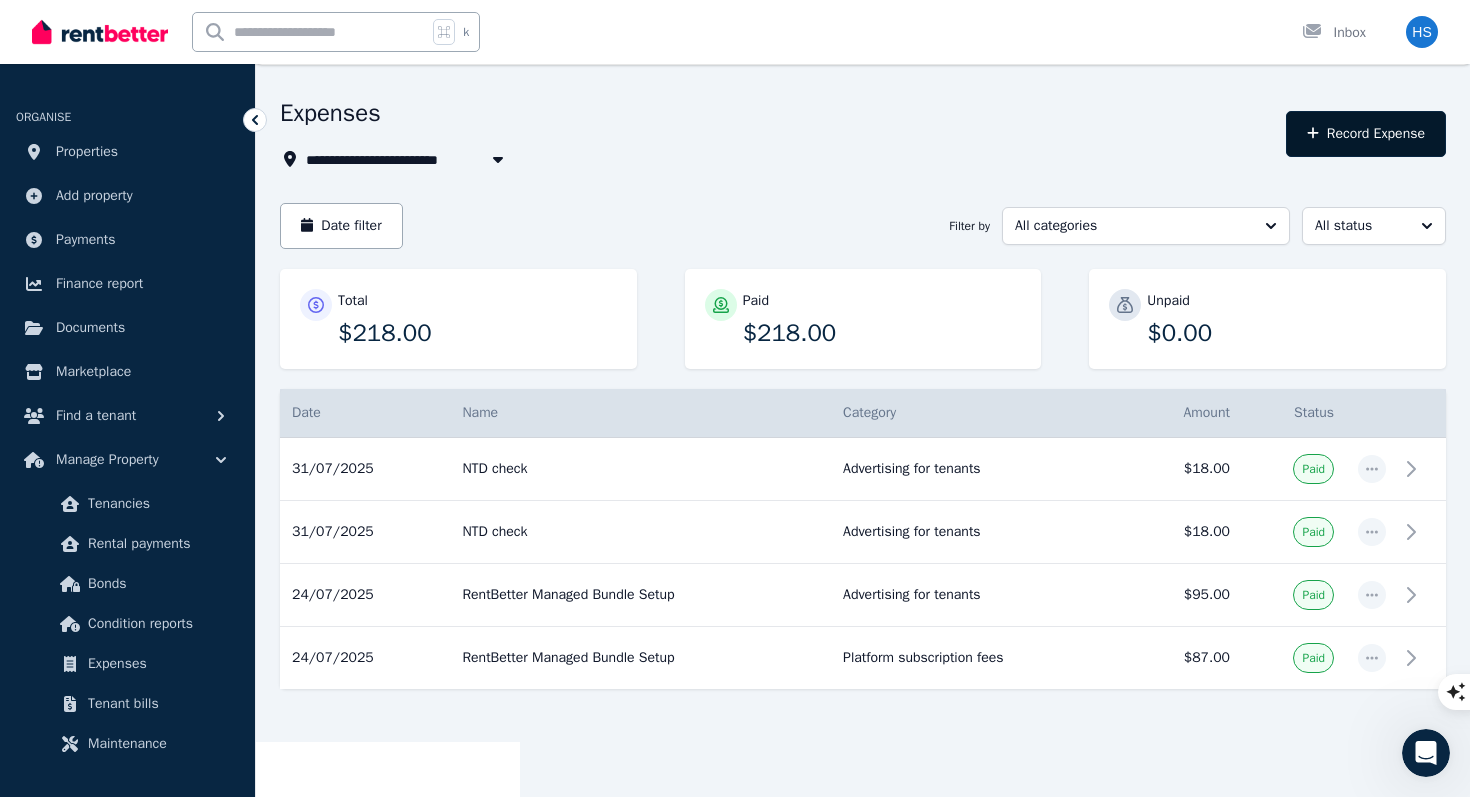 click on "Record Expense" at bounding box center (1366, 134) 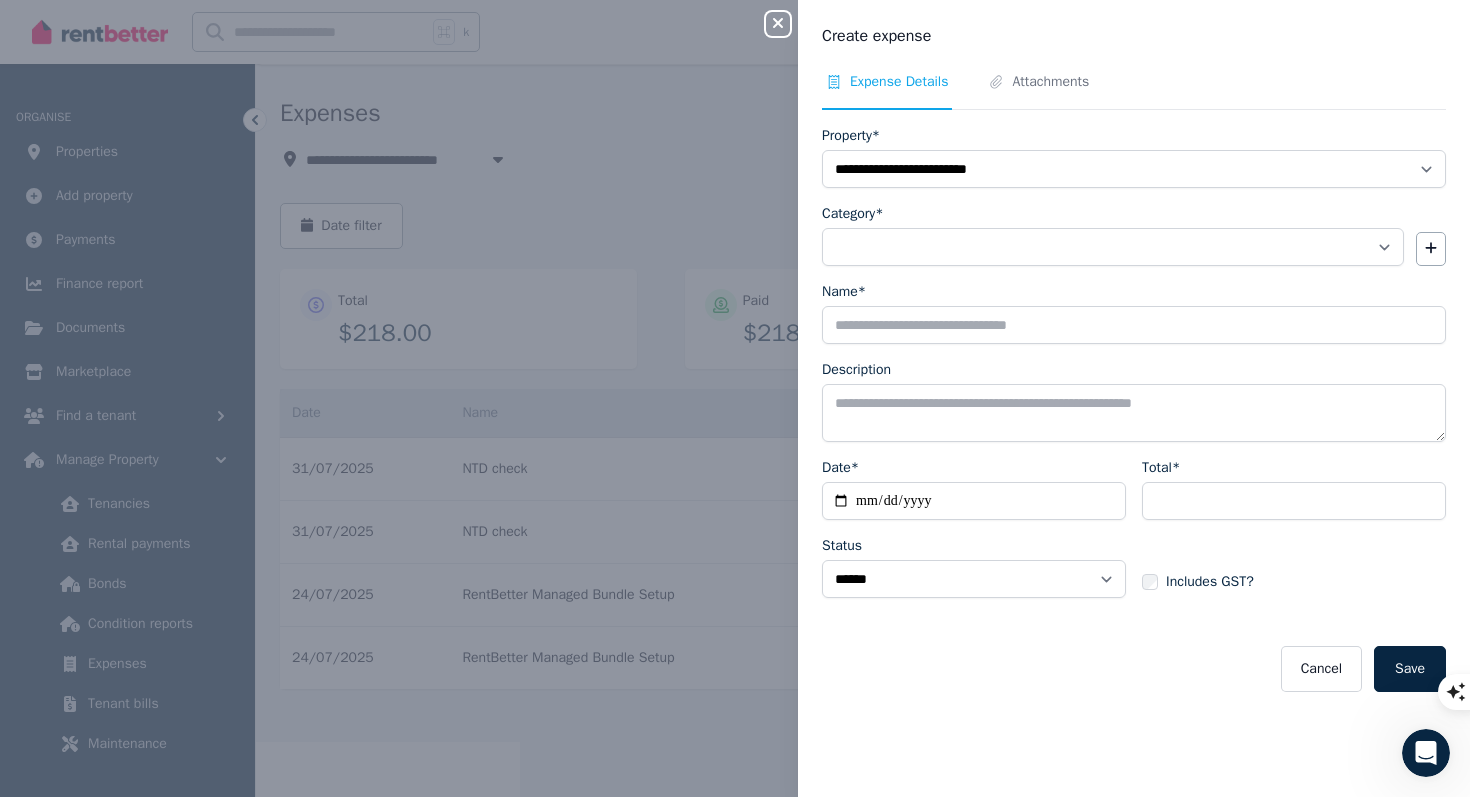 click 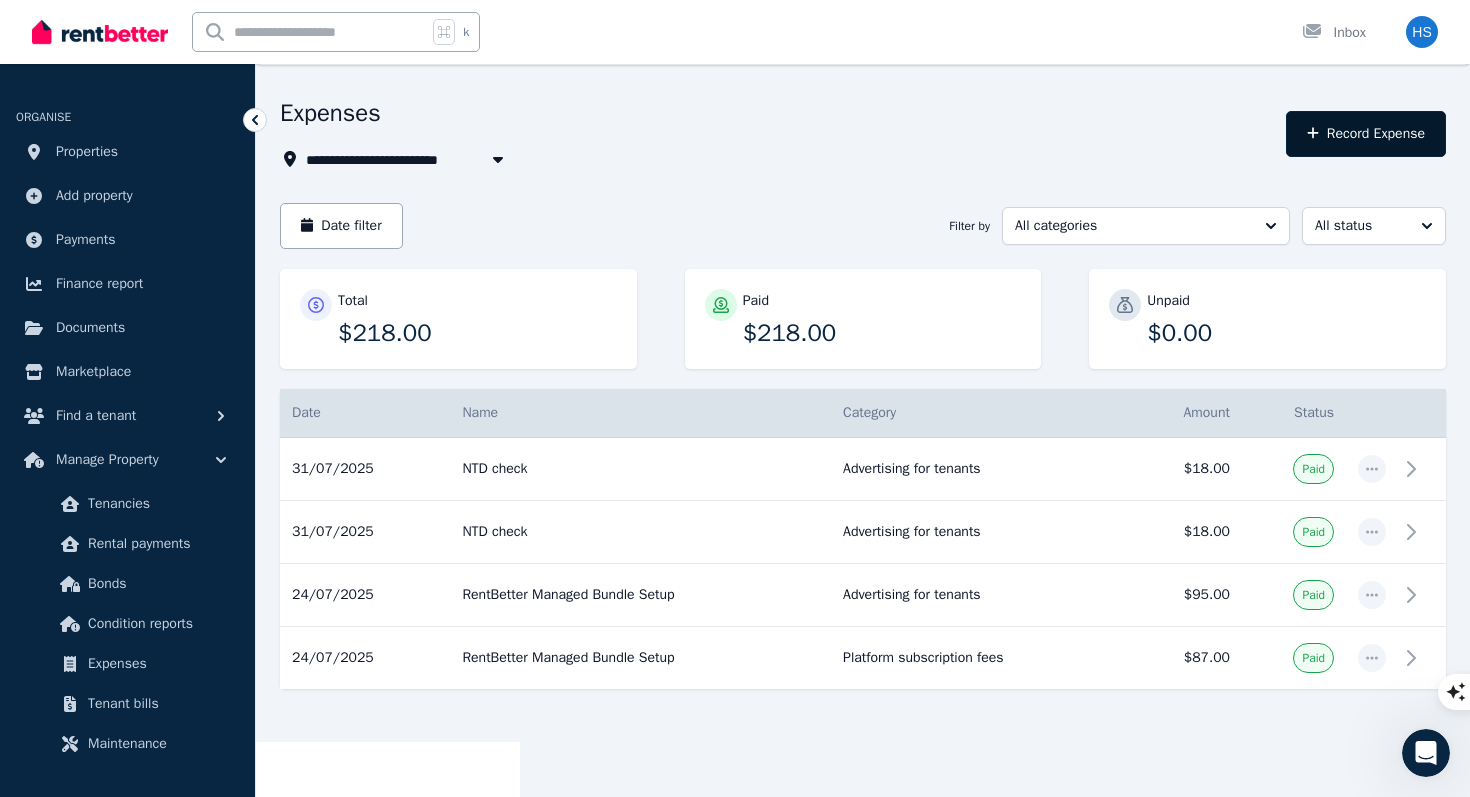 click on "Record Expense" at bounding box center [1366, 134] 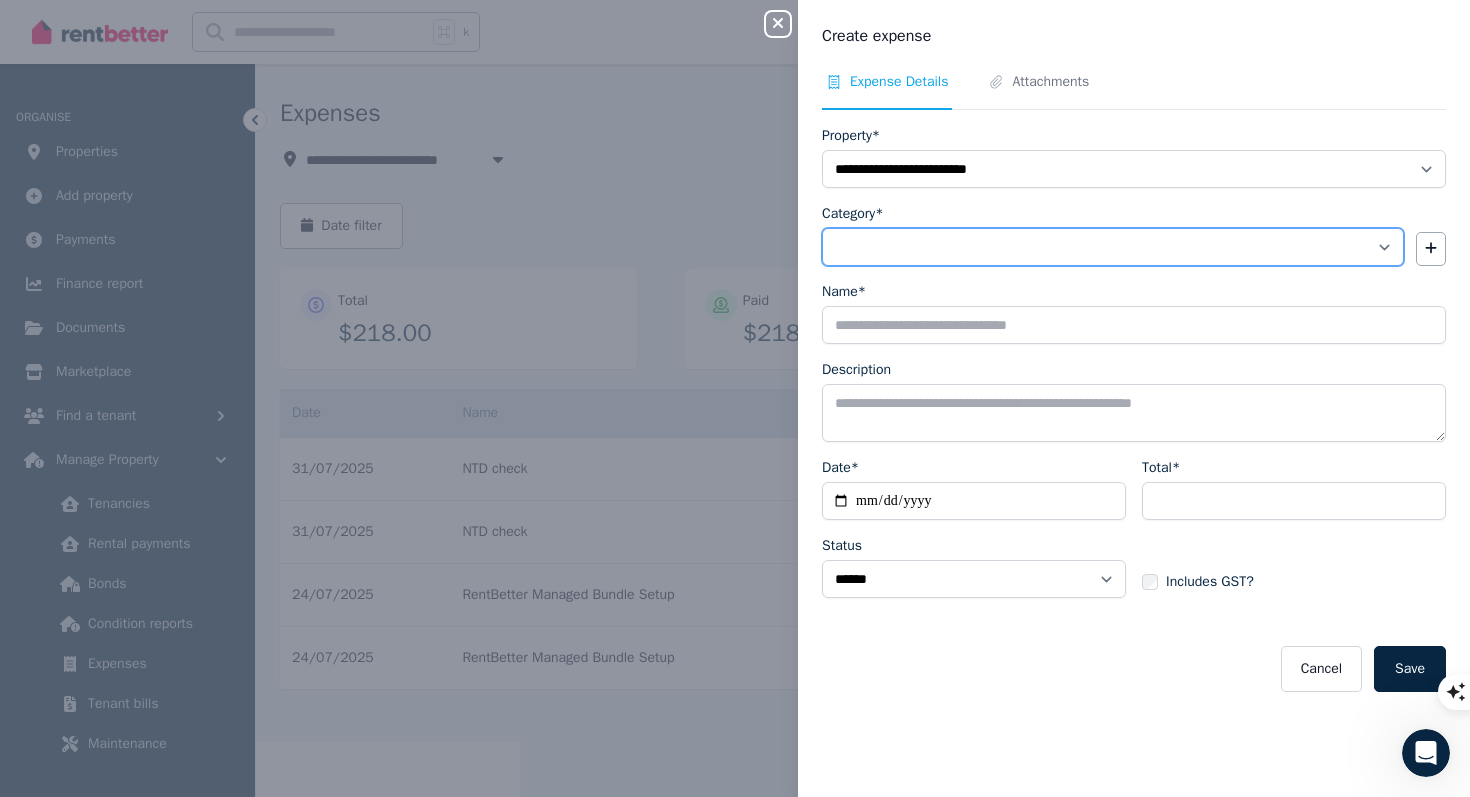 click on "**********" at bounding box center (1113, 247) 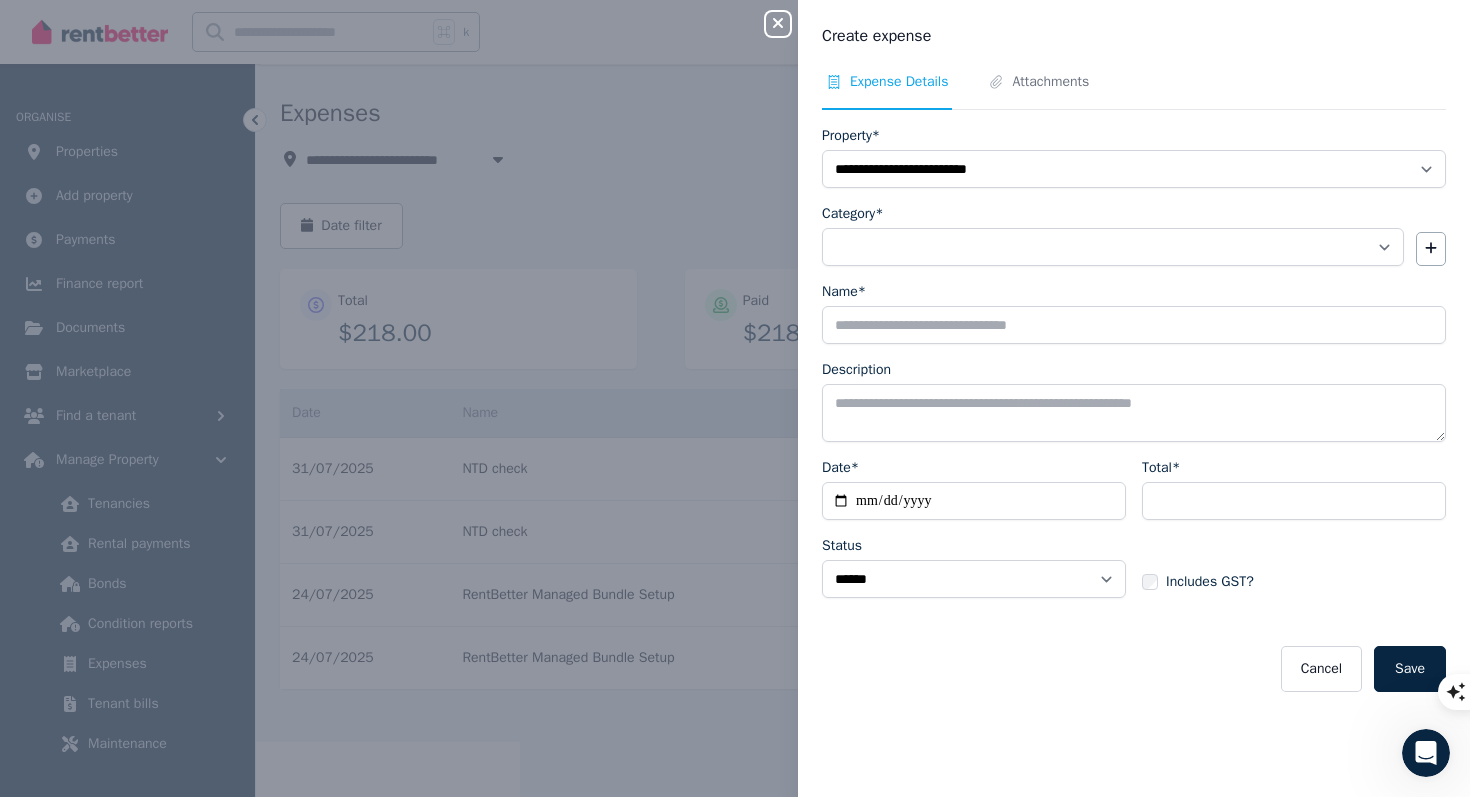 click on "Close panel" at bounding box center (778, 24) 